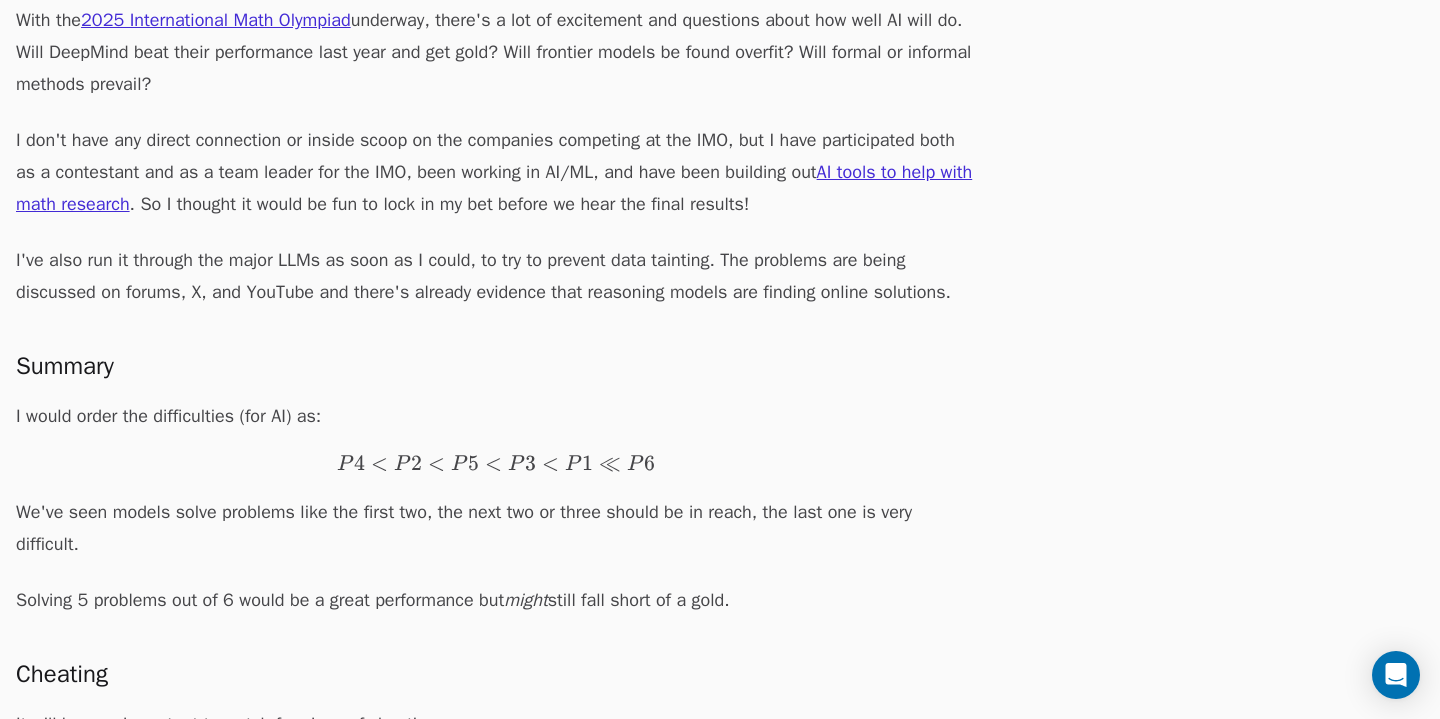 scroll, scrollTop: 259, scrollLeft: 0, axis: vertical 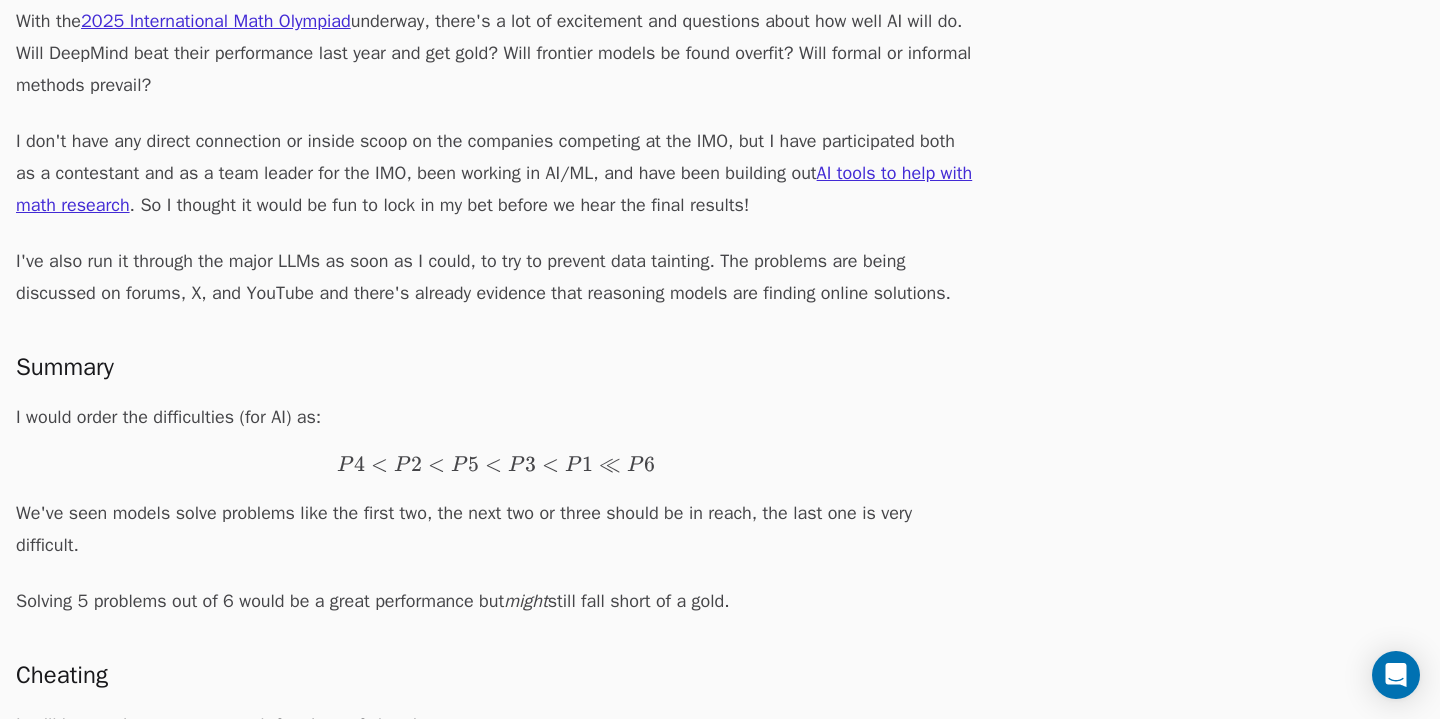 click on "With the  2025 International Math Olympiad  underway, there's a lot of excitement and questions about how well AI will do.  Will DeepMind beat their performance last year and get gold?  Will frontier models be found overfit?  Will formal or informal methods prevail?
I don't have any direct connection or inside scoop on the companies competing at the IMO, but I have participated both as a contestant and as a team leader for the IMO, been working in AI/ML, and have been building out  AI tools to help with math research .  So I thought it would be fun to lock in my bet before we hear the final results!
I've also run it through the major LLMs as soon as I could, to try to prevent data tainting.  The problems are being discussed on forums, X, and YouTube and there's already evidence that reasoning models are finding online solutions.
Summary
I would order the difficulties (for AI) as:
P 4 \lt P 2 \lt P 5 \lt P 3 \lt P 1 \ll P 6  P4 \lt P2 \lt P5 \lt P3 \lt P1 \ll P6 P 4 \lt P 2 \lt P 5 \lt P 3 \lt P 1 \ll P 6
might
Cheating" at bounding box center [496, 521] 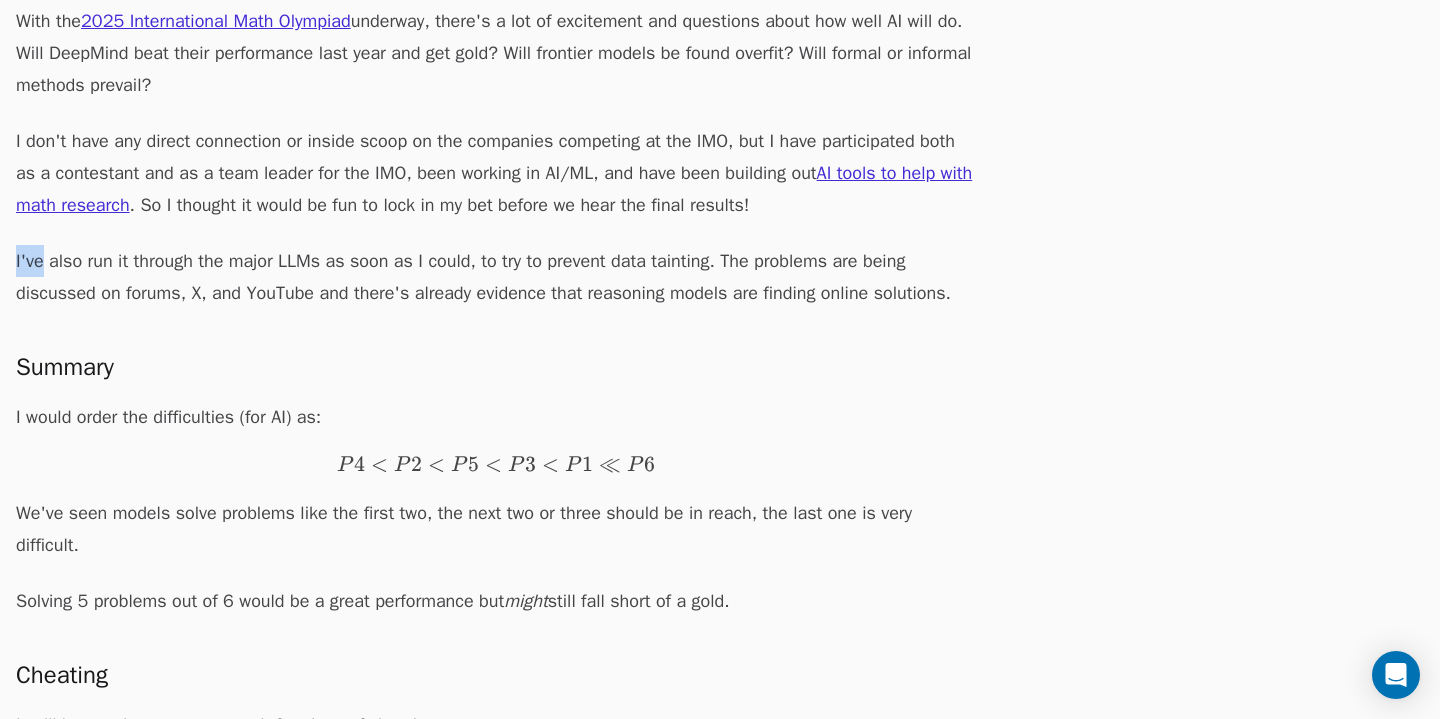 click on "With the  2025 International Math Olympiad  underway, there's a lot of excitement and questions about how well AI will do.  Will DeepMind beat their performance last year and get gold?  Will frontier models be found overfit?  Will formal or informal methods prevail?
I don't have any direct connection or inside scoop on the companies competing at the IMO, but I have participated both as a contestant and as a team leader for the IMO, been working in AI/ML, and have been building out  AI tools to help with math research .  So I thought it would be fun to lock in my bet before we hear the final results!
I've also run it through the major LLMs as soon as I could, to try to prevent data tainting.  The problems are being discussed on forums, X, and YouTube and there's already evidence that reasoning models are finding online solutions.
Summary
I would order the difficulties (for AI) as:
P 4 \lt P 2 \lt P 5 \lt P 3 \lt P 1 \ll P 6  P4 \lt P2 \lt P5 \lt P3 \lt P1 \ll P6 P 4 \lt P 2 \lt P 5 \lt P 3 \lt P 1 \ll P 6
might
Cheating" at bounding box center [496, 521] 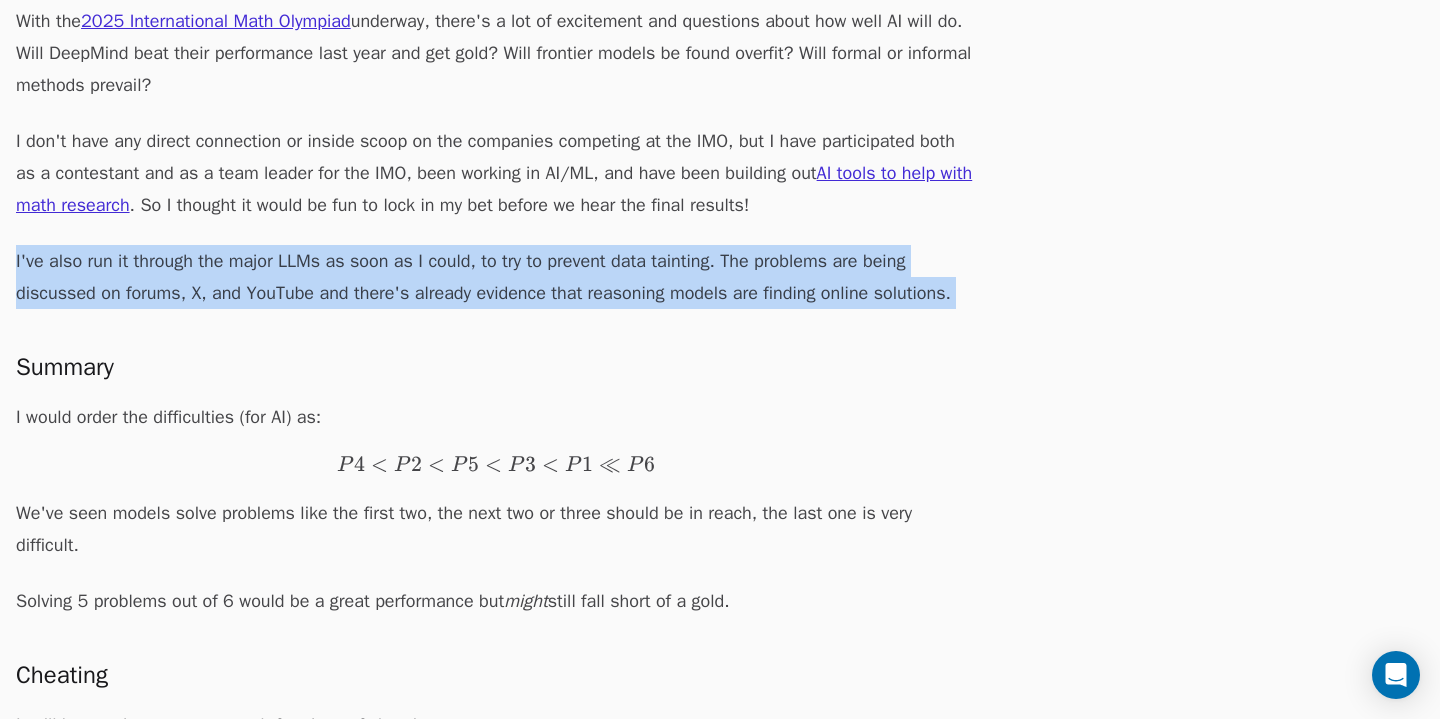 click on "With the  2025 International Math Olympiad  underway, there's a lot of excitement and questions about how well AI will do.  Will DeepMind beat their performance last year and get gold?  Will frontier models be found overfit?  Will formal or informal methods prevail?
I don't have any direct connection or inside scoop on the companies competing at the IMO, but I have participated both as a contestant and as a team leader for the IMO, been working in AI/ML, and have been building out  AI tools to help with math research .  So I thought it would be fun to lock in my bet before we hear the final results!
I've also run it through the major LLMs as soon as I could, to try to prevent data tainting.  The problems are being discussed on forums, X, and YouTube and there's already evidence that reasoning models are finding online solutions.
Summary
I would order the difficulties (for AI) as:
P 4 \lt P 2 \lt P 5 \lt P 3 \lt P 1 \ll P 6  P4 \lt P2 \lt P5 \lt P3 \lt P1 \ll P6 P 4 \lt P 2 \lt P 5 \lt P 3 \lt P 1 \ll P 6
might
Cheating" at bounding box center (496, 521) 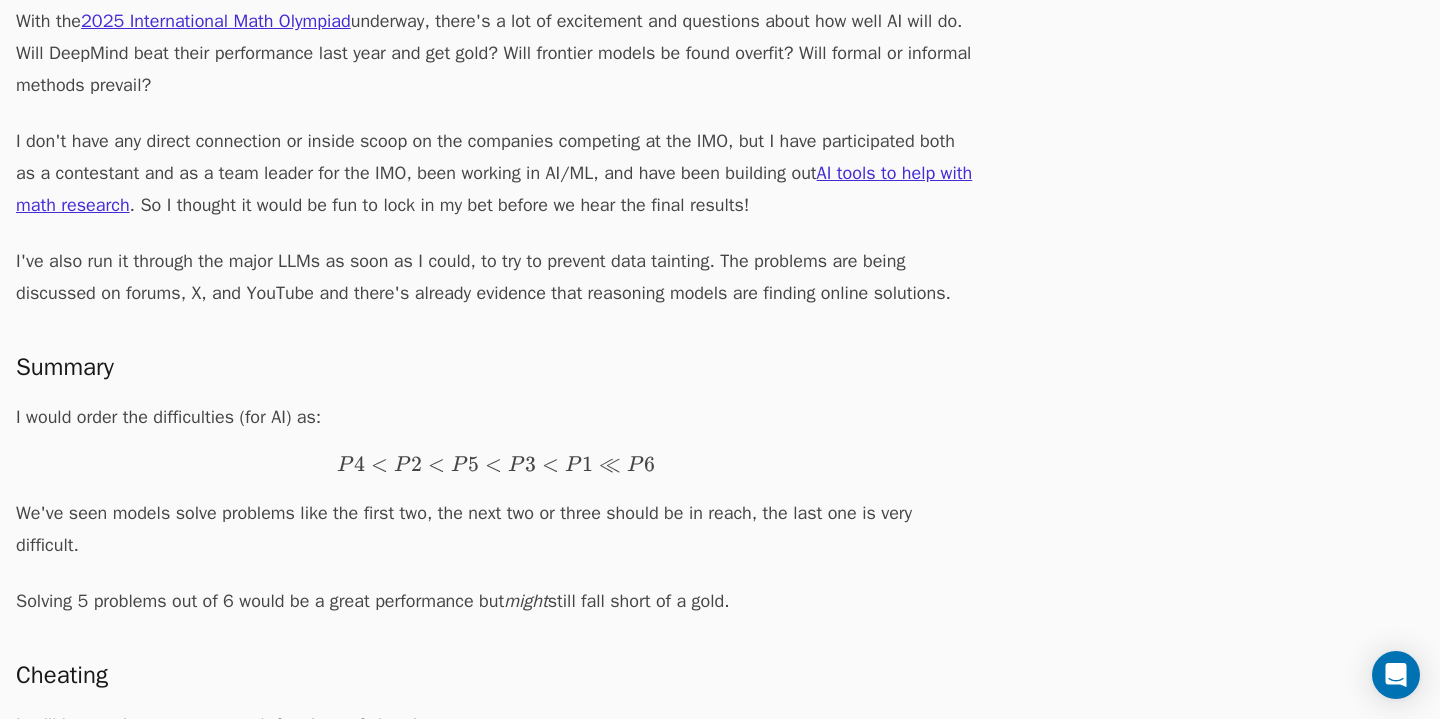 click on "With the  2025 International Math Olympiad  underway, there's a lot of excitement and questions about how well AI will do.  Will DeepMind beat their performance last year and get gold?  Will frontier models be found overfit?  Will formal or informal methods prevail?
I don't have any direct connection or inside scoop on the companies competing at the IMO, but I have participated both as a contestant and as a team leader for the IMO, been working in AI/ML, and have been building out  AI tools to help with math research .  So I thought it would be fun to lock in my bet before we hear the final results!
I've also run it through the major LLMs as soon as I could, to try to prevent data tainting.  The problems are being discussed on forums, X, and YouTube and there's already evidence that reasoning models are finding online solutions.
Summary
I would order the difficulties (for AI) as:
P 4 \lt P 2 \lt P 5 \lt P 3 \lt P 1 \ll P 6  P4 \lt P2 \lt P5 \lt P3 \lt P1 \ll P6 P 4 \lt P 2 \lt P 5 \lt P 3 \lt P 1 \ll P 6
might
Cheating" at bounding box center (496, 521) 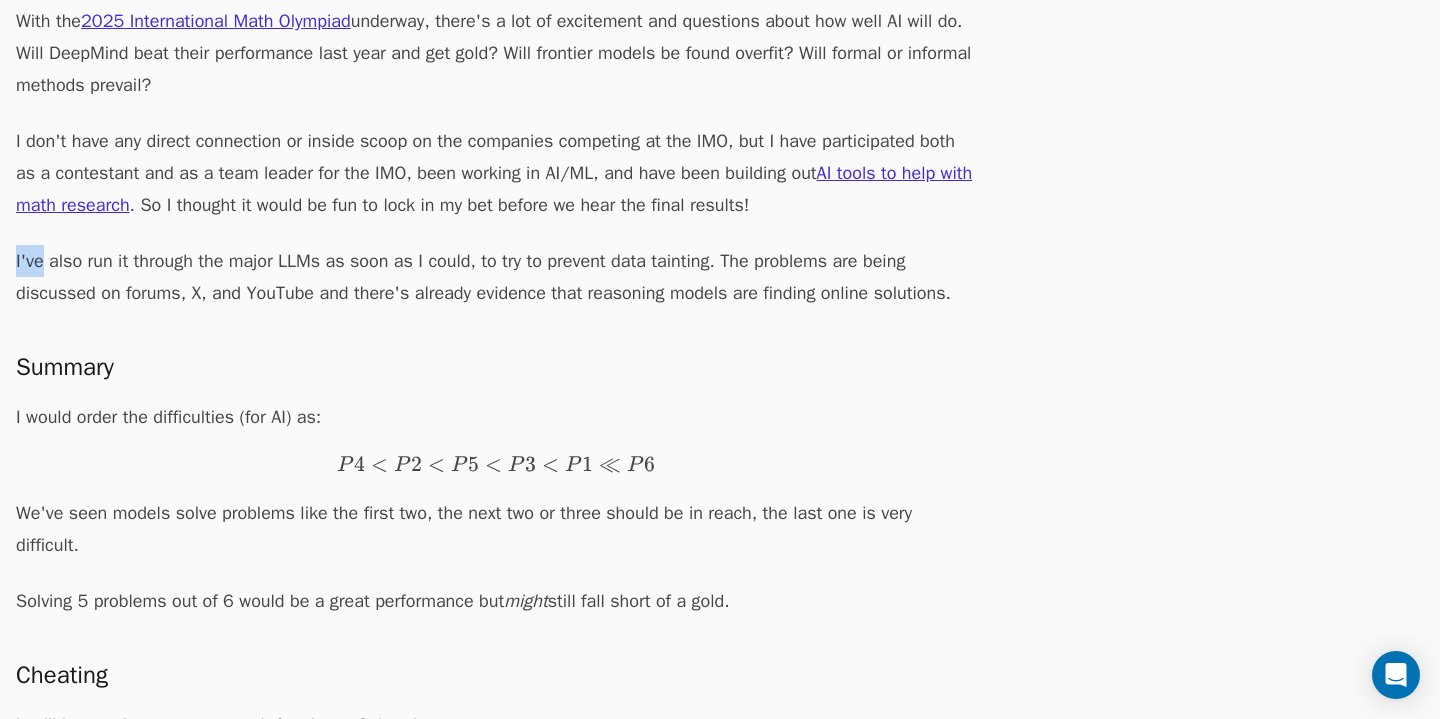 scroll, scrollTop: 256, scrollLeft: 0, axis: vertical 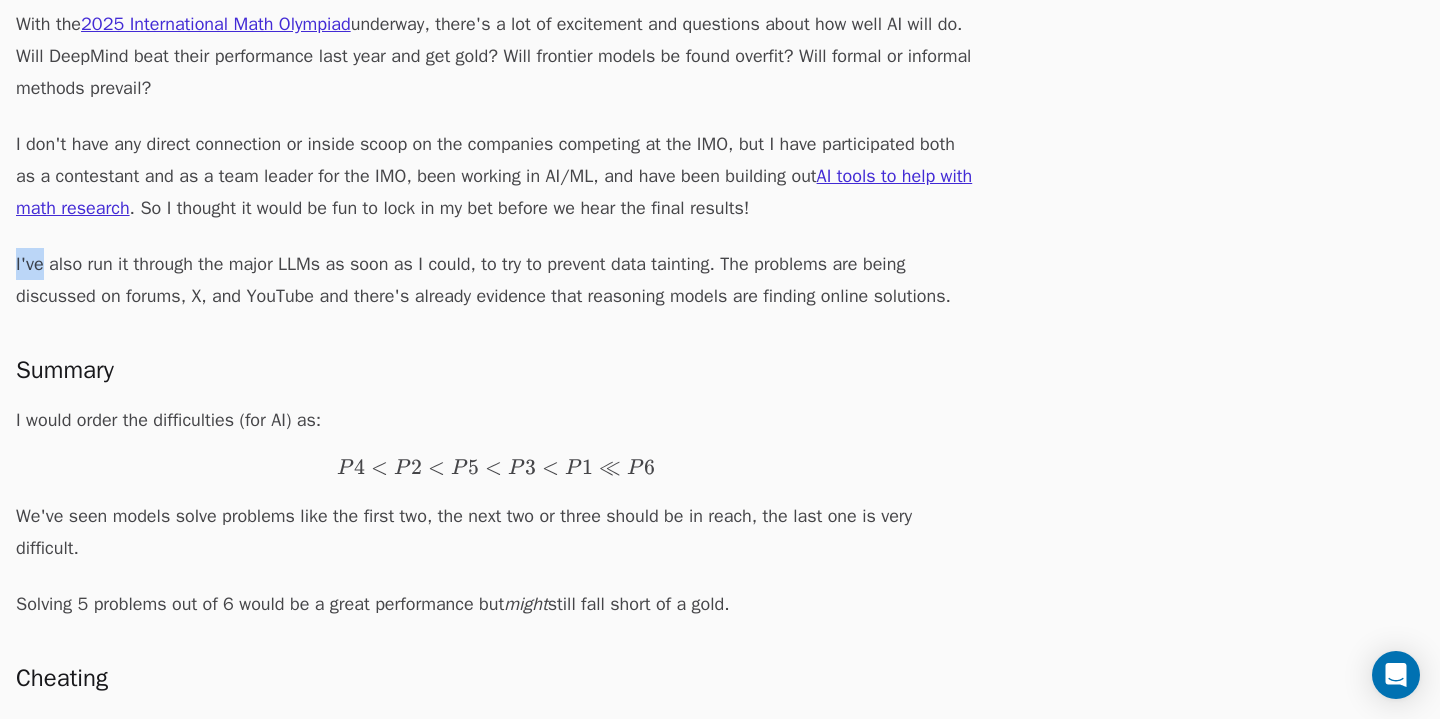 drag, startPoint x: 494, startPoint y: 406, endPoint x: 494, endPoint y: 559, distance: 153 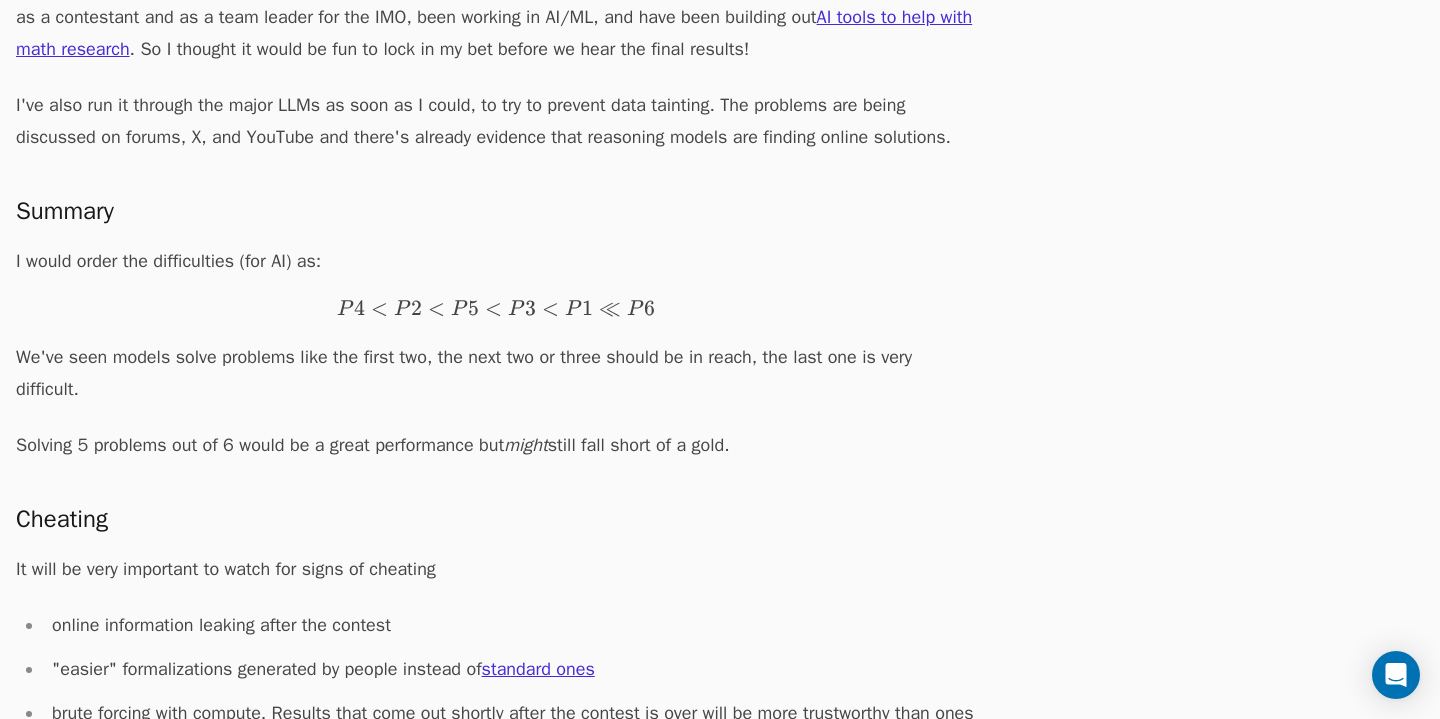 scroll, scrollTop: 739, scrollLeft: 0, axis: vertical 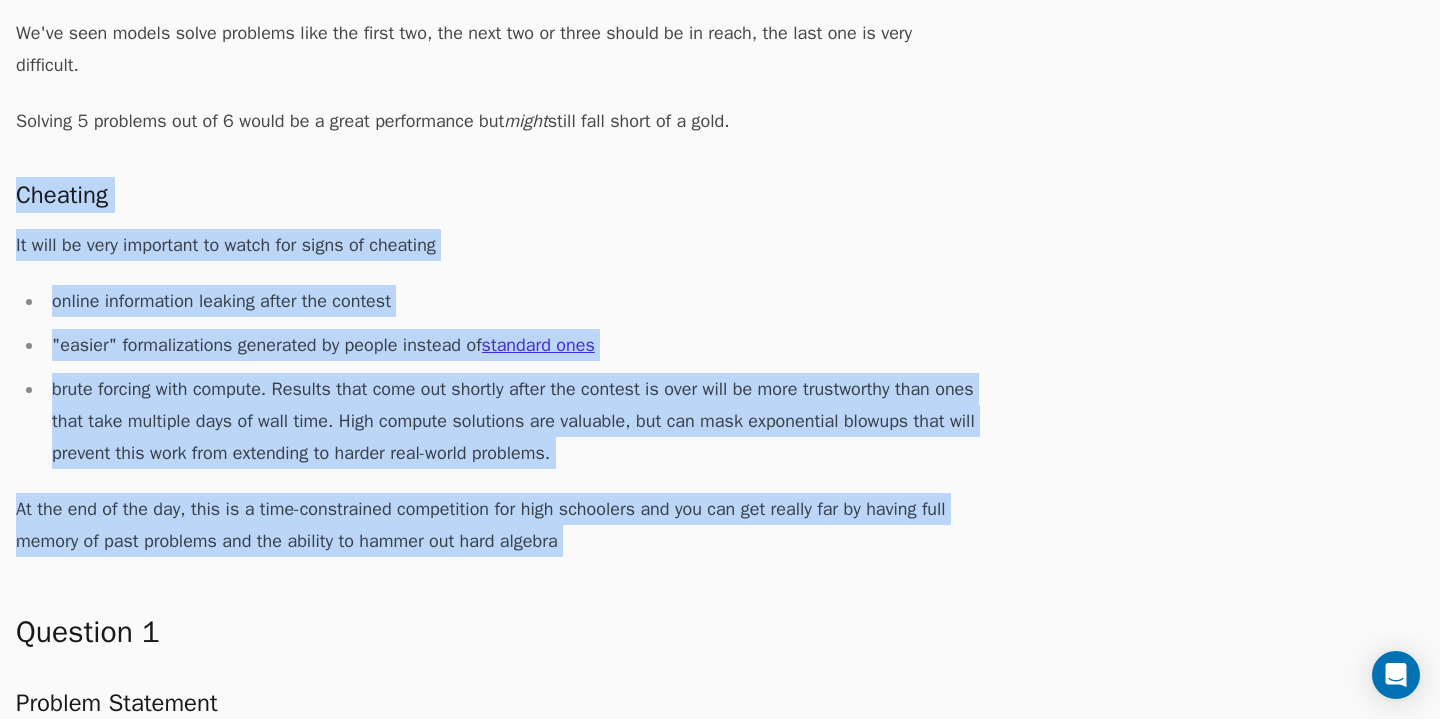drag, startPoint x: 494, startPoint y: 559, endPoint x: 403, endPoint y: 166, distance: 403.39807 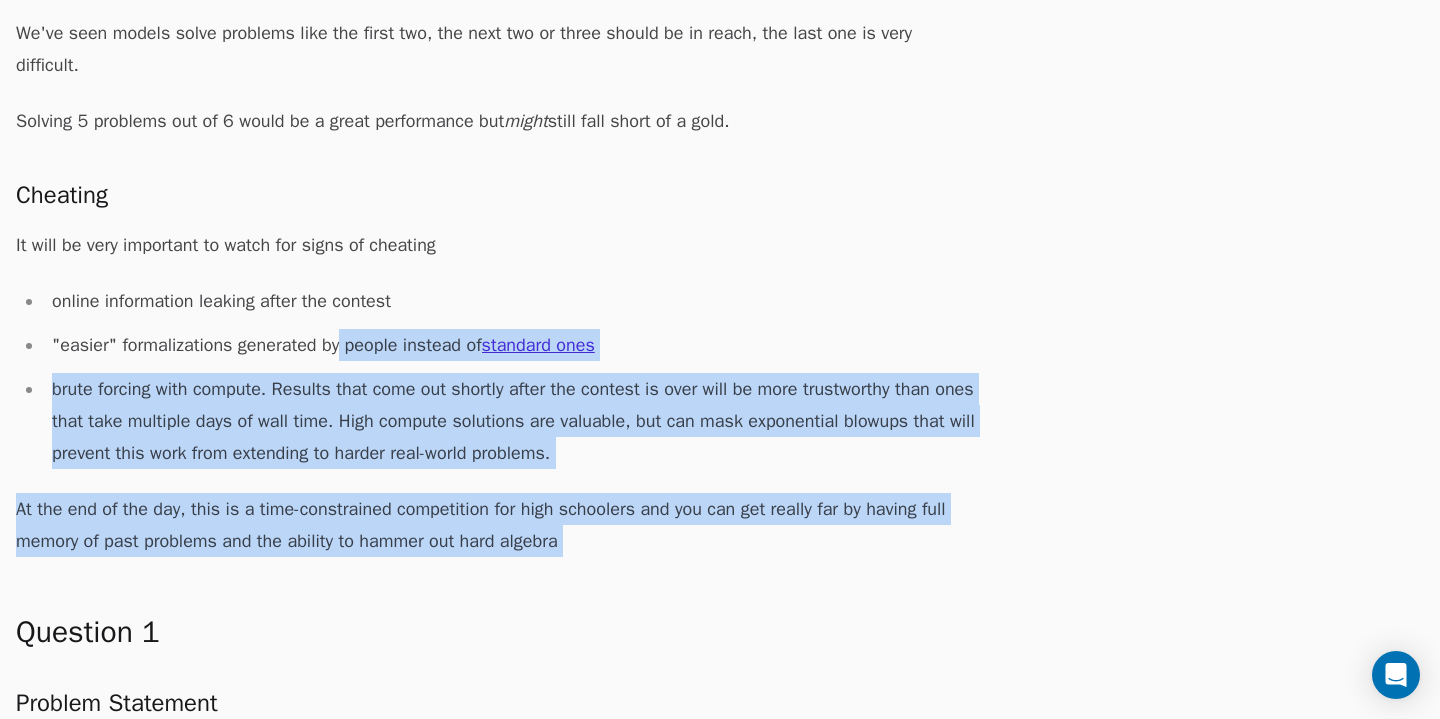 drag, startPoint x: 614, startPoint y: 529, endPoint x: 346, endPoint y: 336, distance: 330.26202 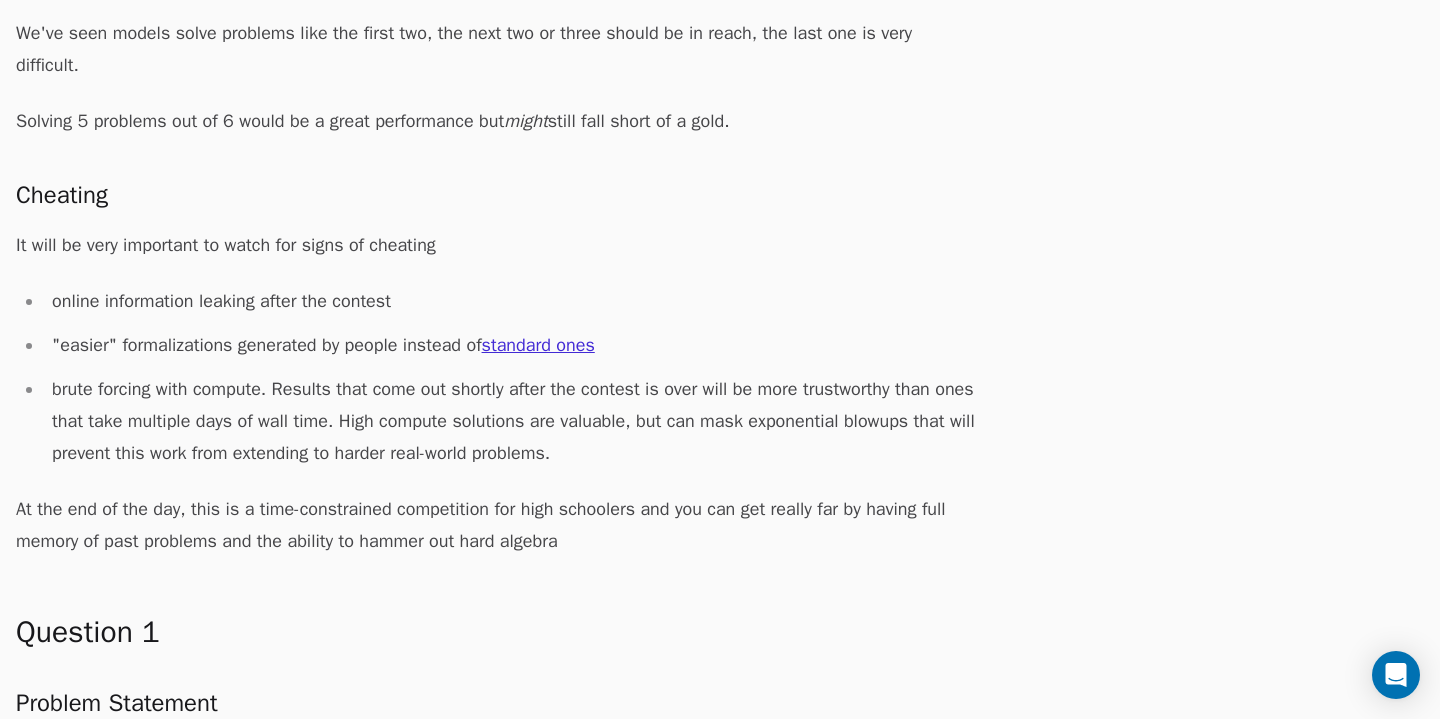 click on ""easier" formalizations generated by people instead of  standard ones" at bounding box center [510, 345] 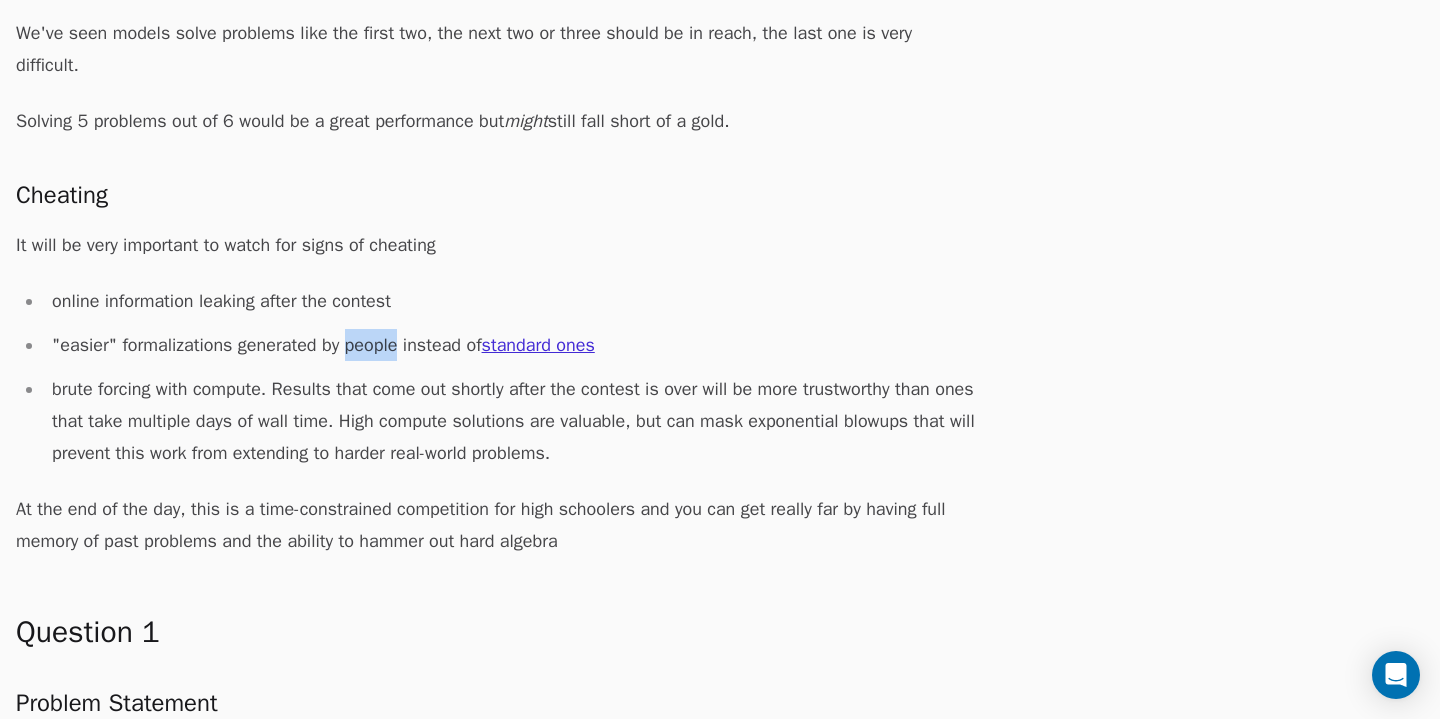 click on ""easier" formalizations generated by people instead of  standard ones" at bounding box center [510, 345] 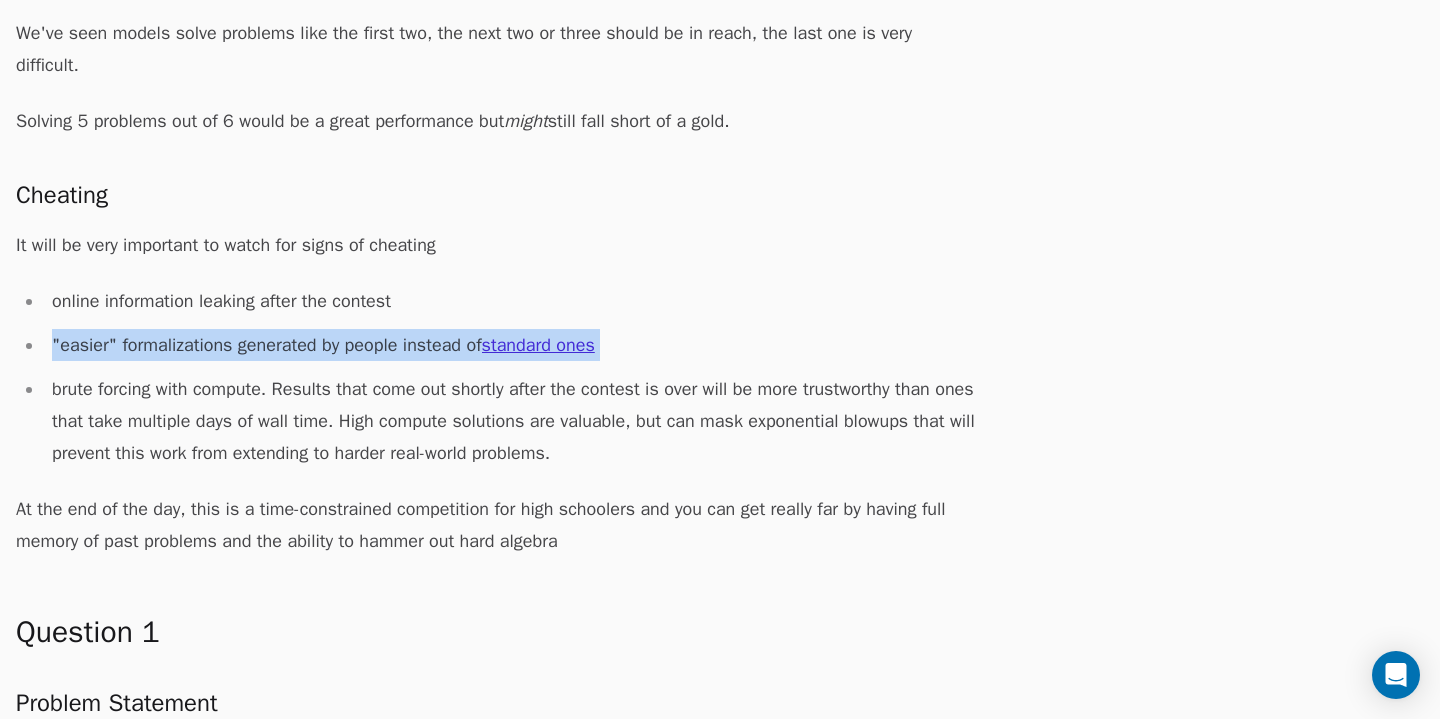 click on ""easier" formalizations generated by people instead of  standard ones" at bounding box center [510, 345] 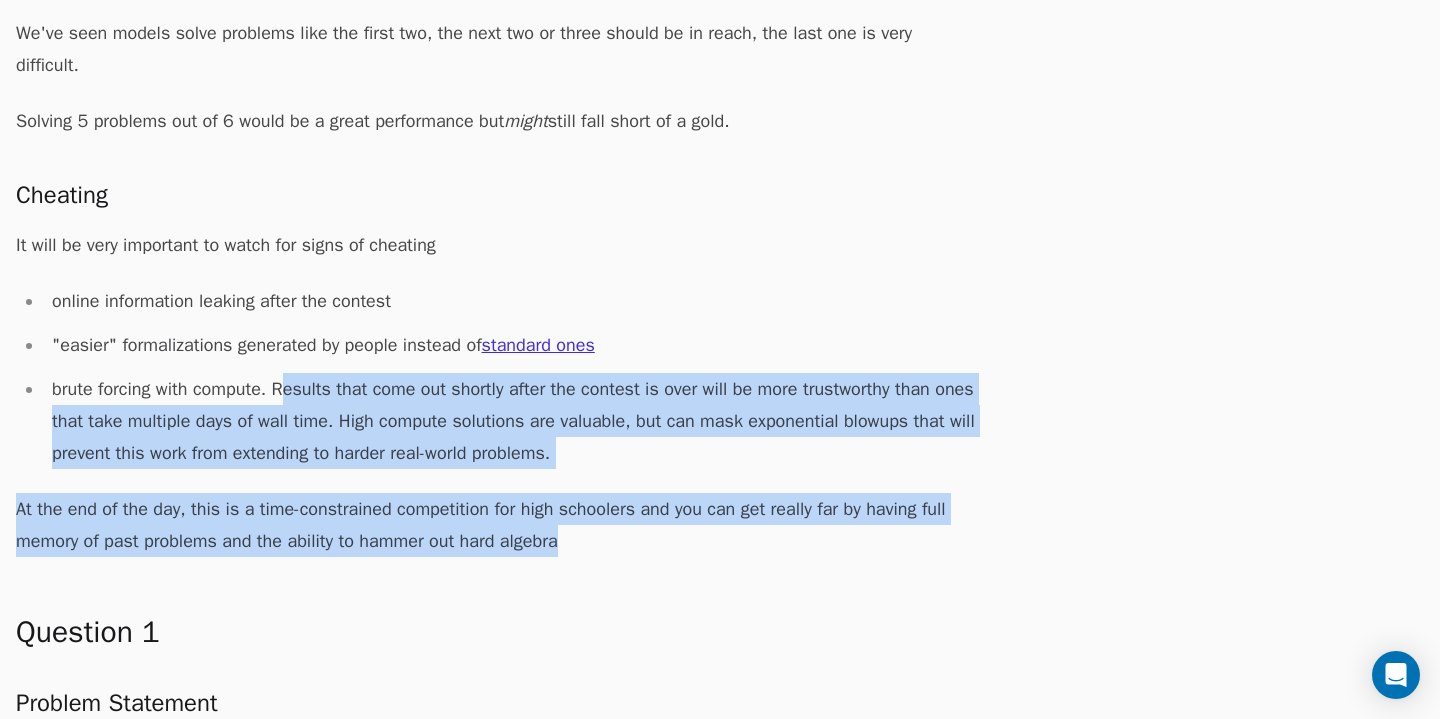 drag, startPoint x: 284, startPoint y: 384, endPoint x: 645, endPoint y: 538, distance: 392.47546 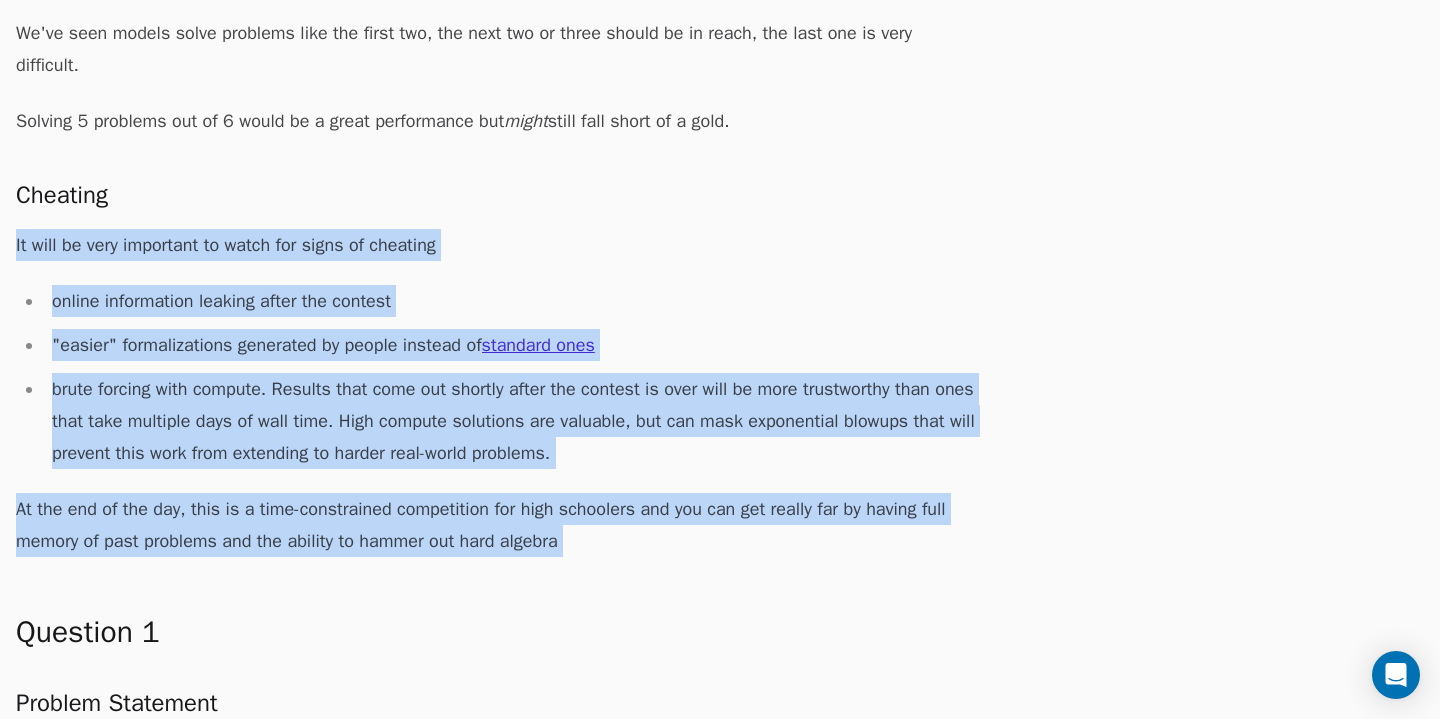 drag, startPoint x: 645, startPoint y: 538, endPoint x: 14, endPoint y: 246, distance: 695.2877 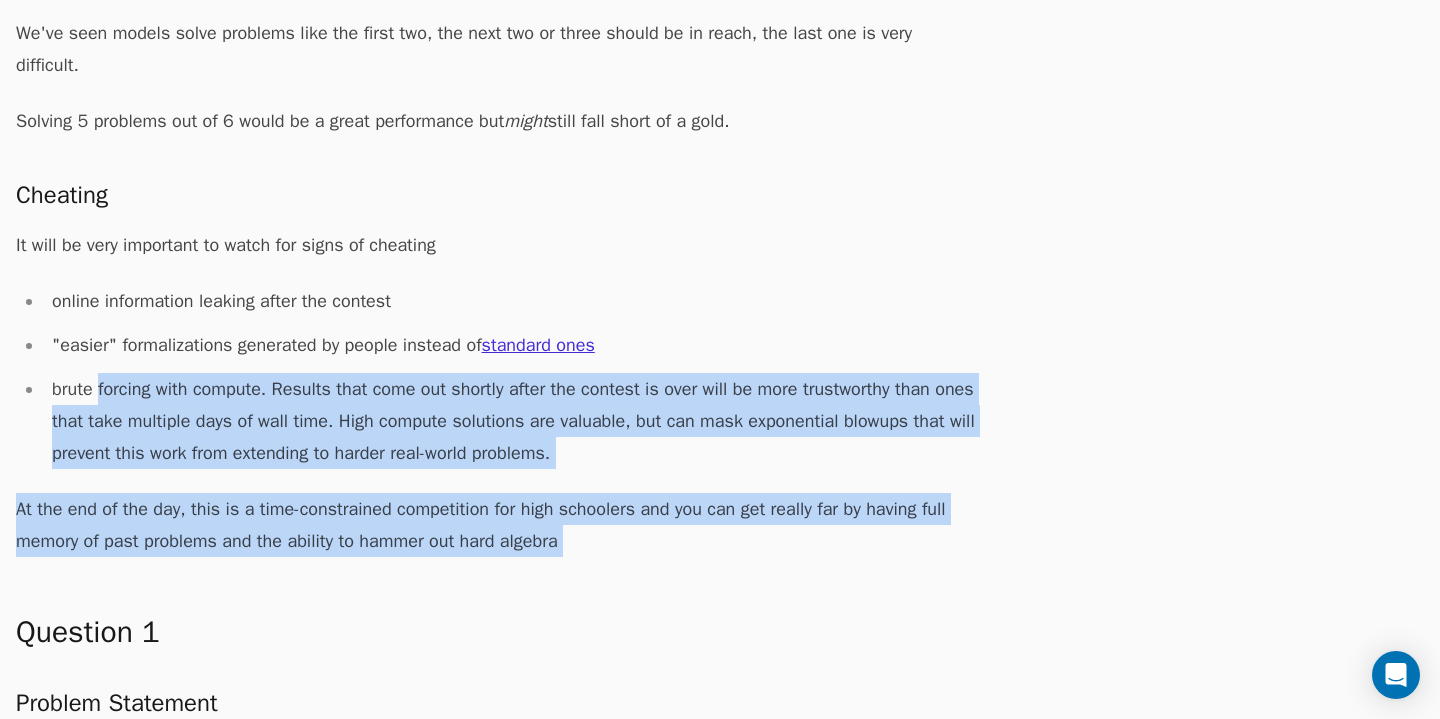 drag, startPoint x: 651, startPoint y: 535, endPoint x: 112, endPoint y: 388, distance: 558.686 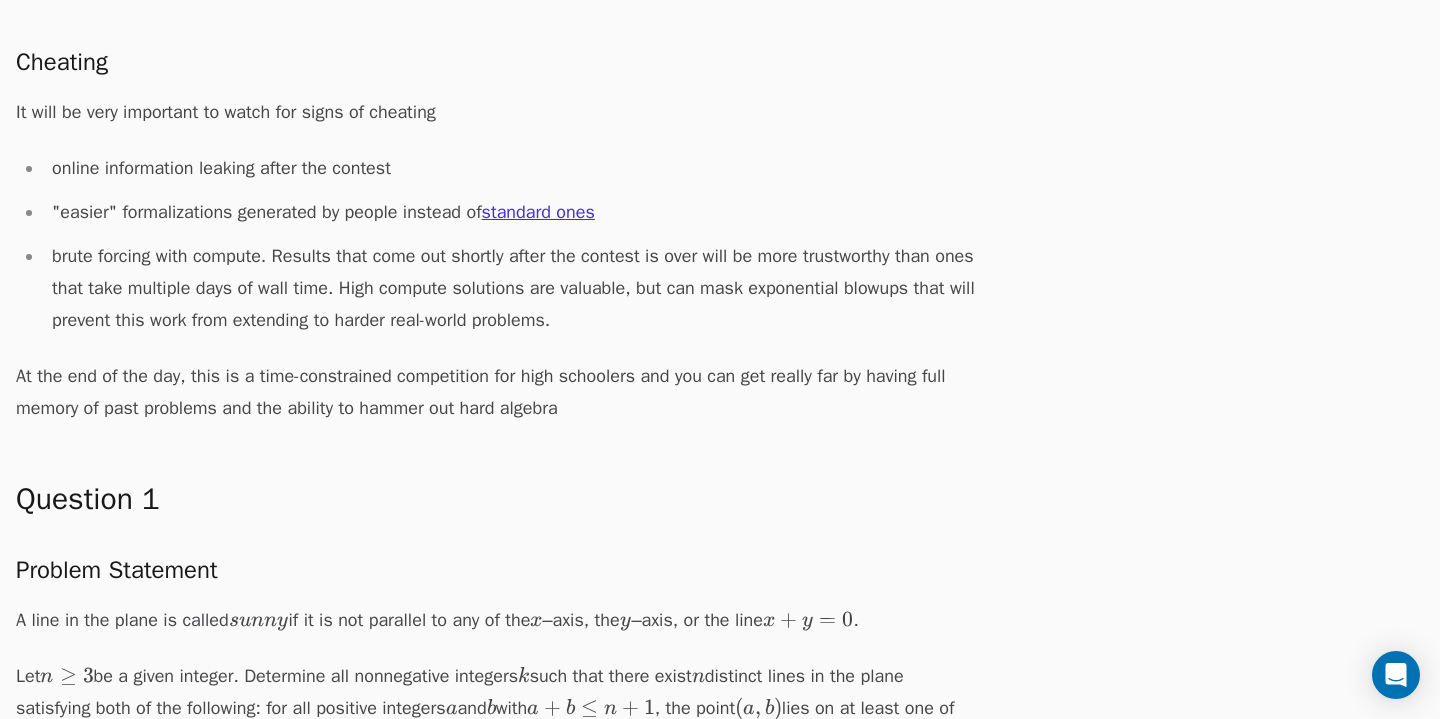 scroll, scrollTop: 1366, scrollLeft: 0, axis: vertical 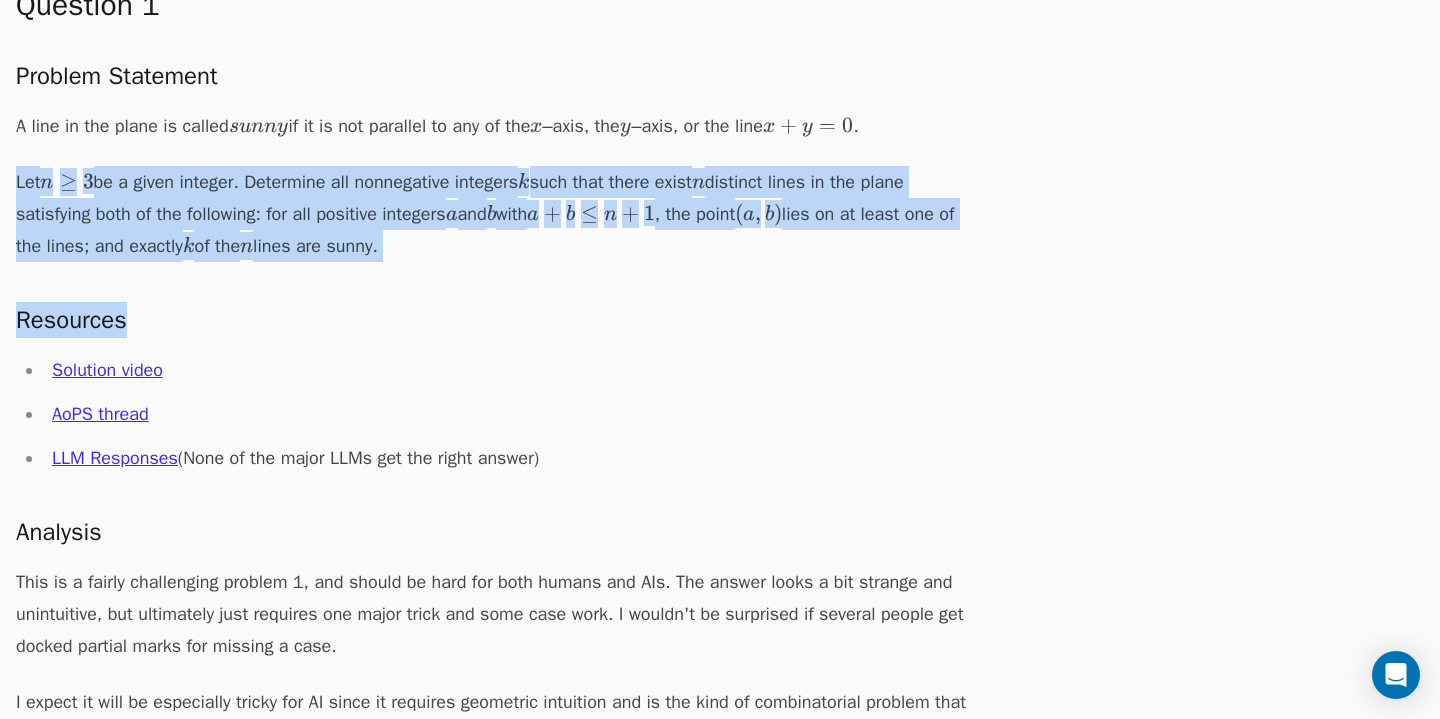 drag, startPoint x: 195, startPoint y: 306, endPoint x: 144, endPoint y: 137, distance: 176.52762 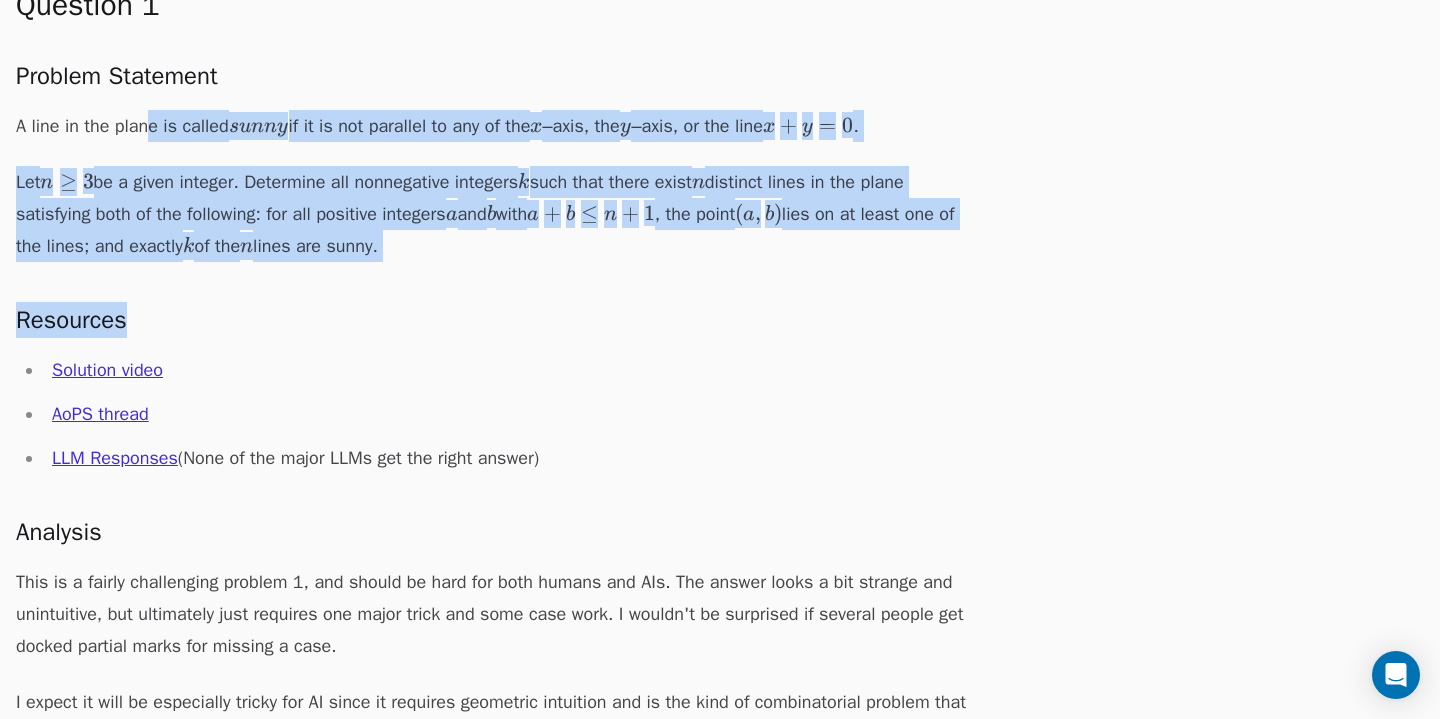 click on "A line in the plane is called  s u n n y sunny s u nn y  if it is not parallel to any of the  x x x –axis, the  y y y –axis, or the line  x + y = 0 x+y=0 x + y = 0 ." at bounding box center [496, 126] 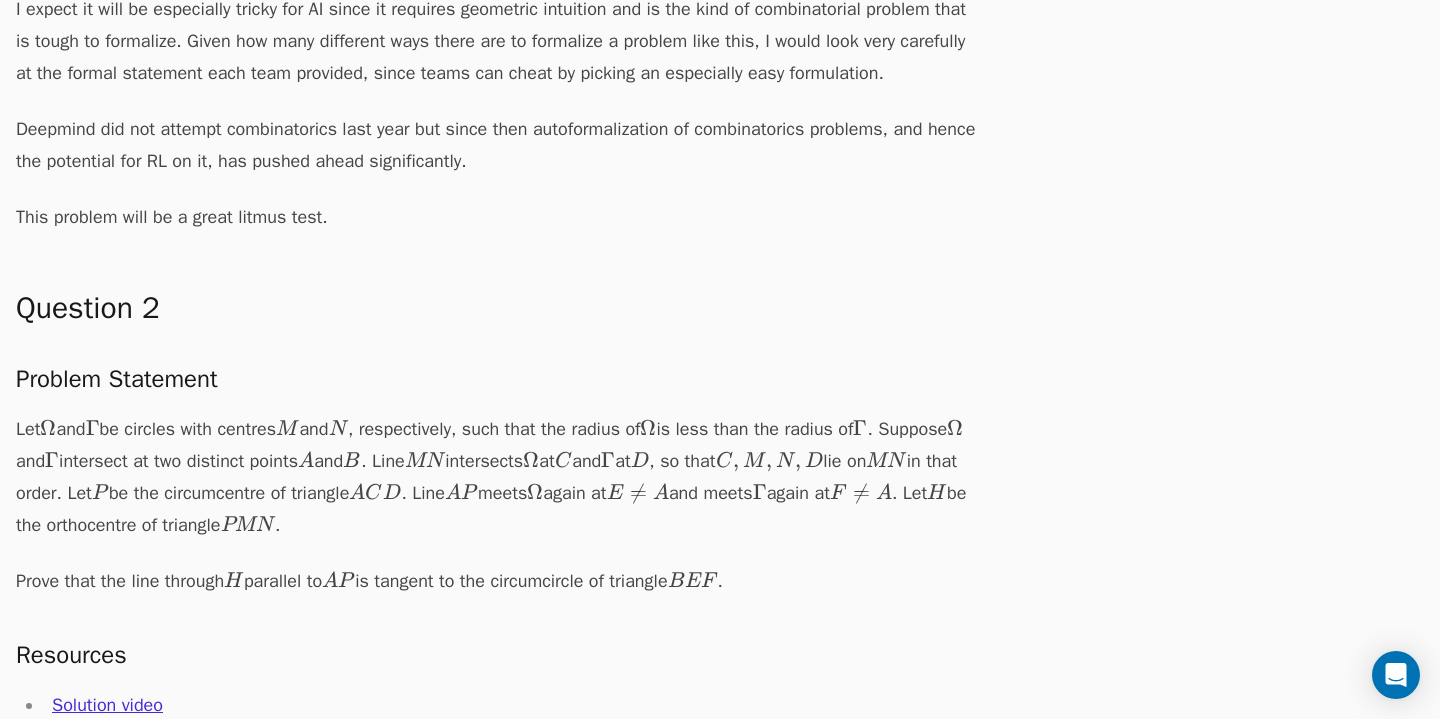scroll, scrollTop: 2136, scrollLeft: 0, axis: vertical 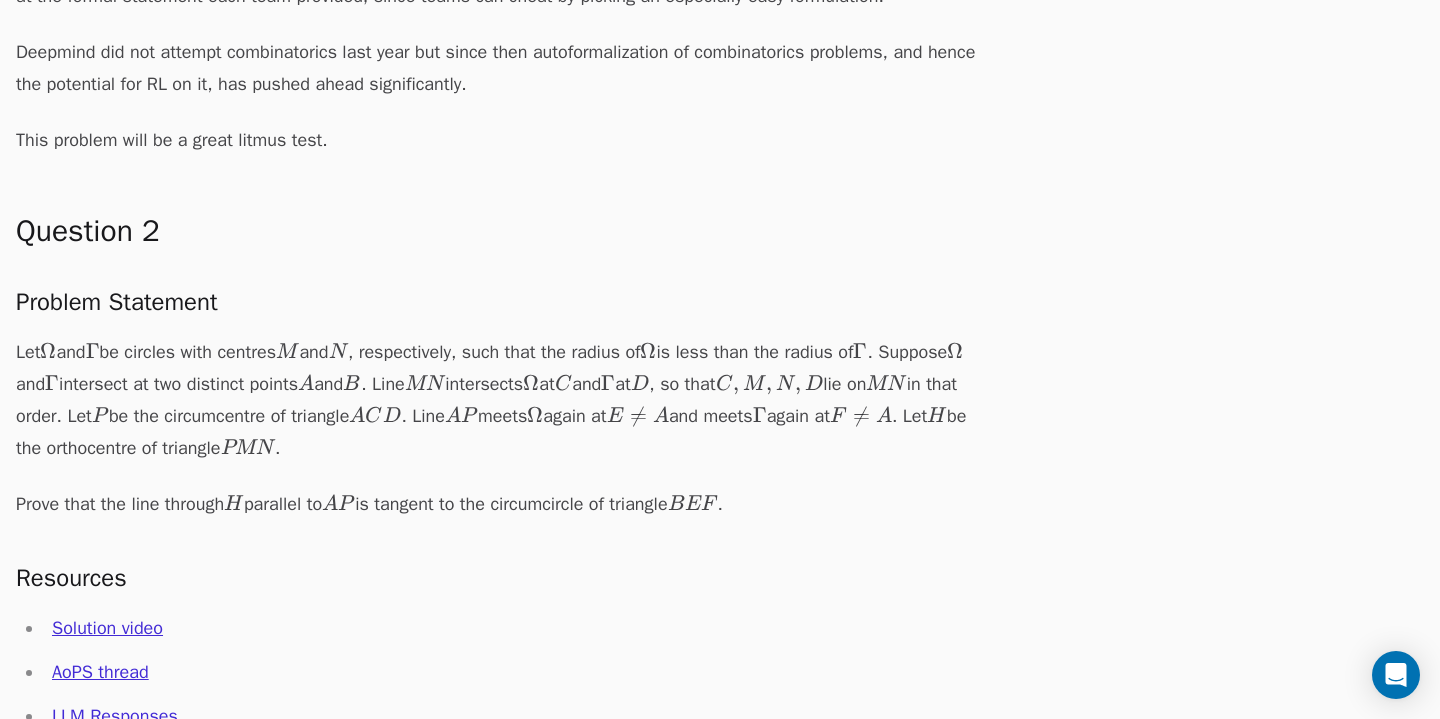 click on "D" at bounding box center (392, 416) 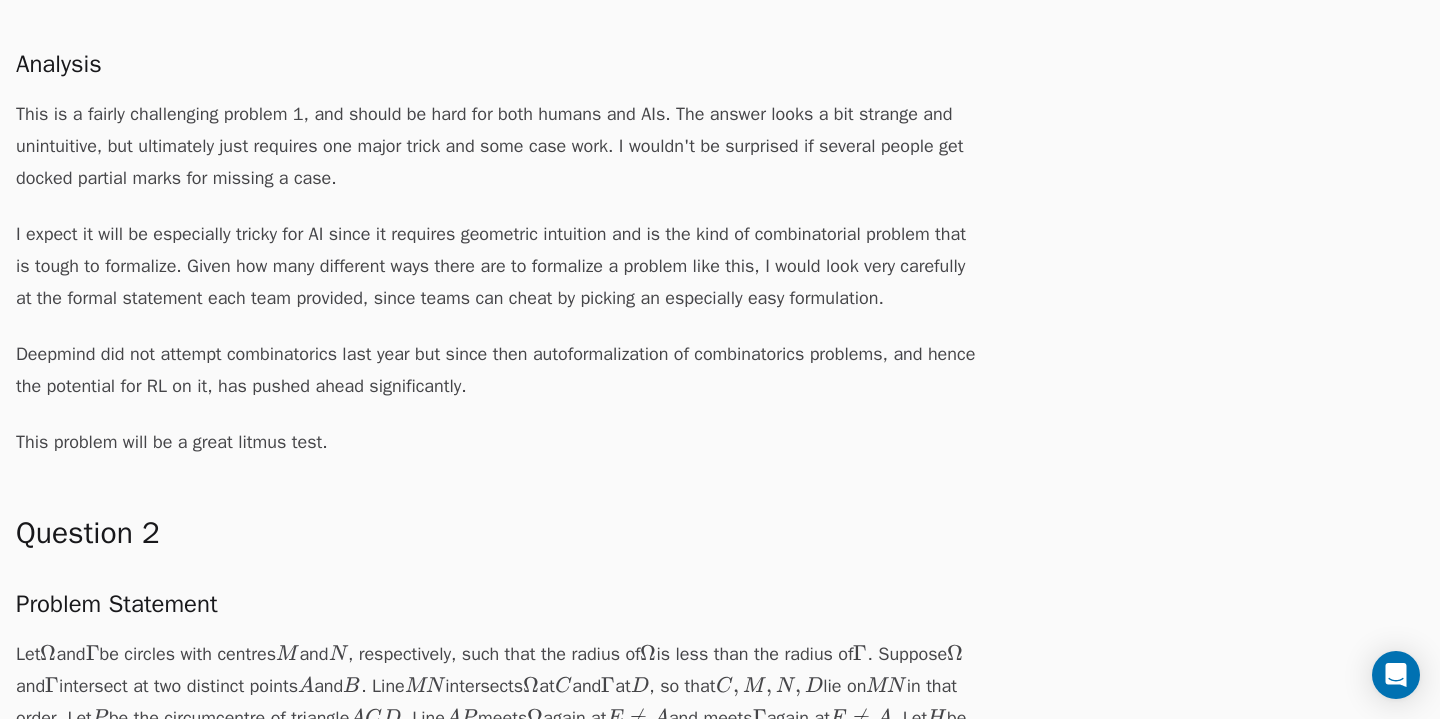 scroll, scrollTop: 1832, scrollLeft: 0, axis: vertical 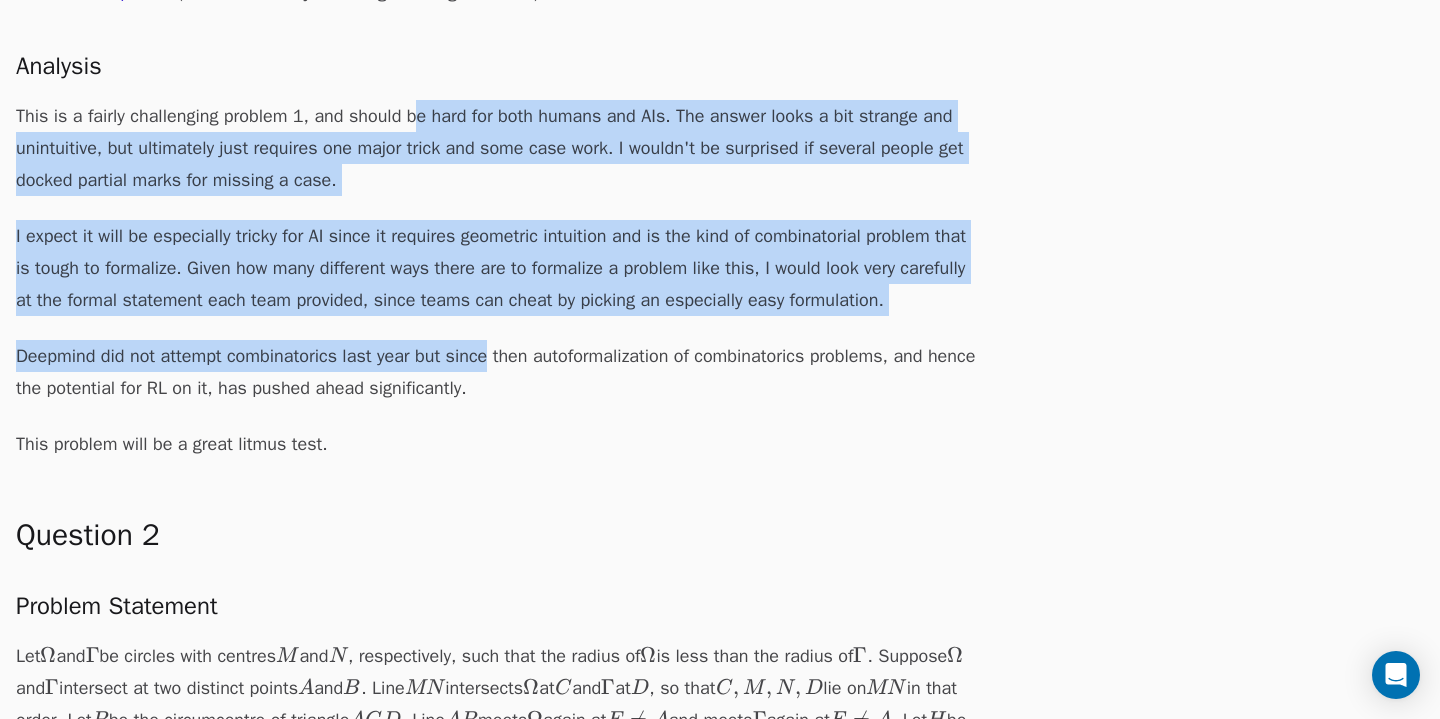 drag, startPoint x: 494, startPoint y: 347, endPoint x: 419, endPoint y: 115, distance: 243.82166 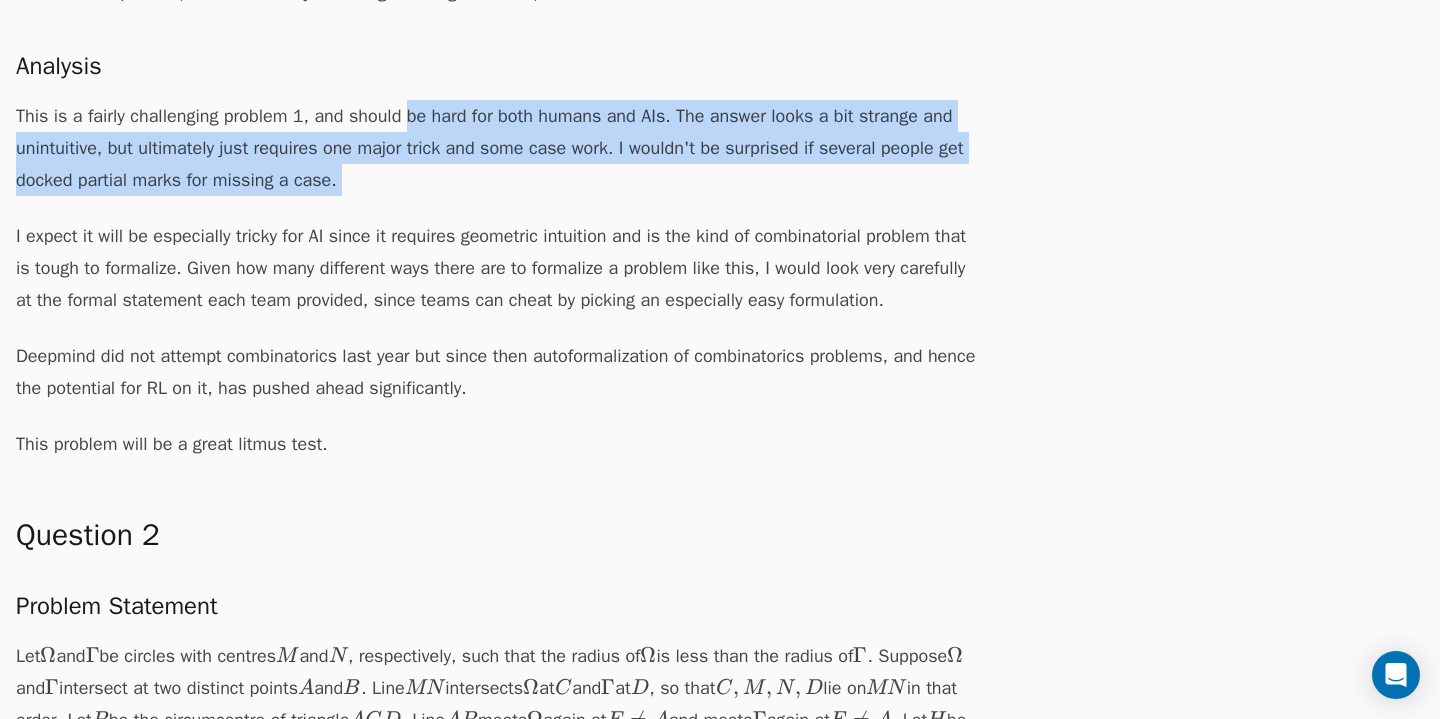 drag, startPoint x: 419, startPoint y: 115, endPoint x: 455, endPoint y: 182, distance: 76.05919 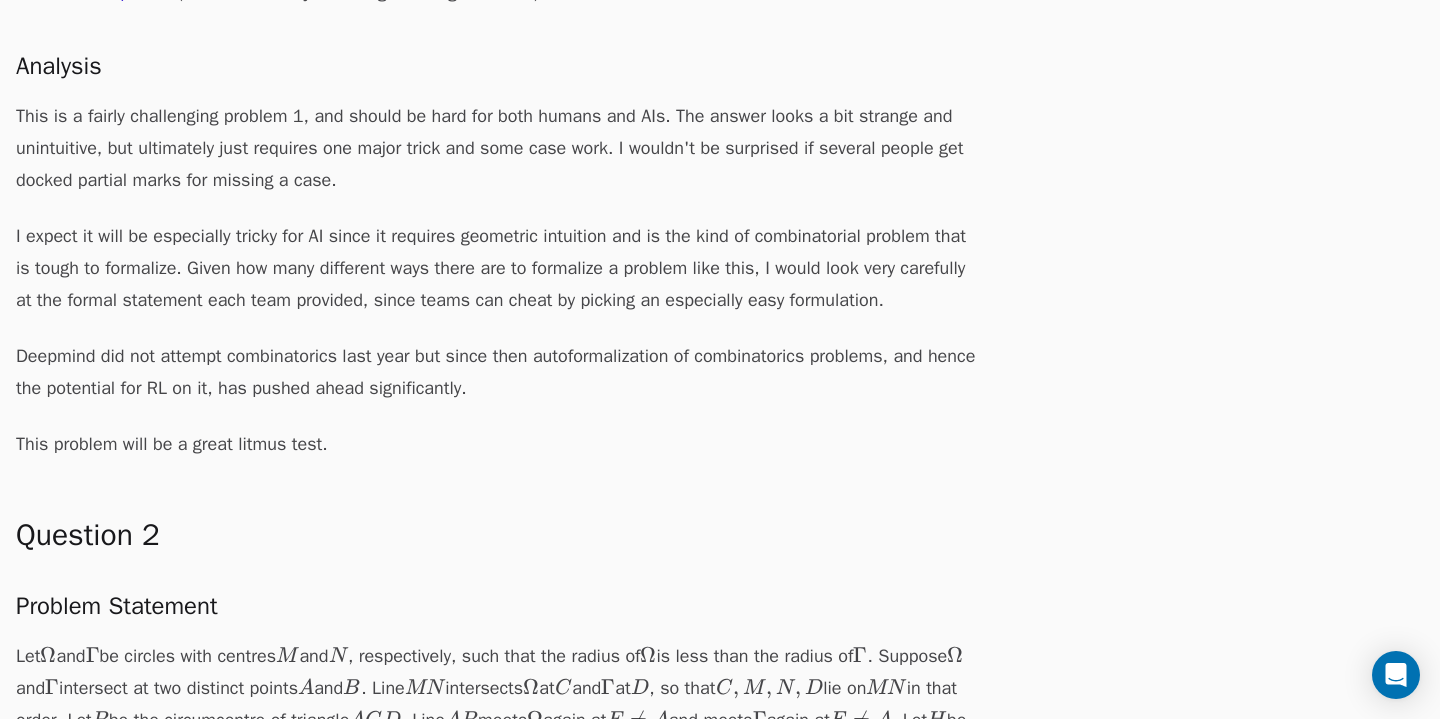 click on "I expect it will be especially tricky for AI since it requires geometric intuition and is the kind of combinatorial problem that is tough to formalize.  Given how many different ways there are to formalize a problem like this, I would look very carefully at the formal statement each team provided, since teams can cheat by picking an especially easy formulation." at bounding box center (496, 268) 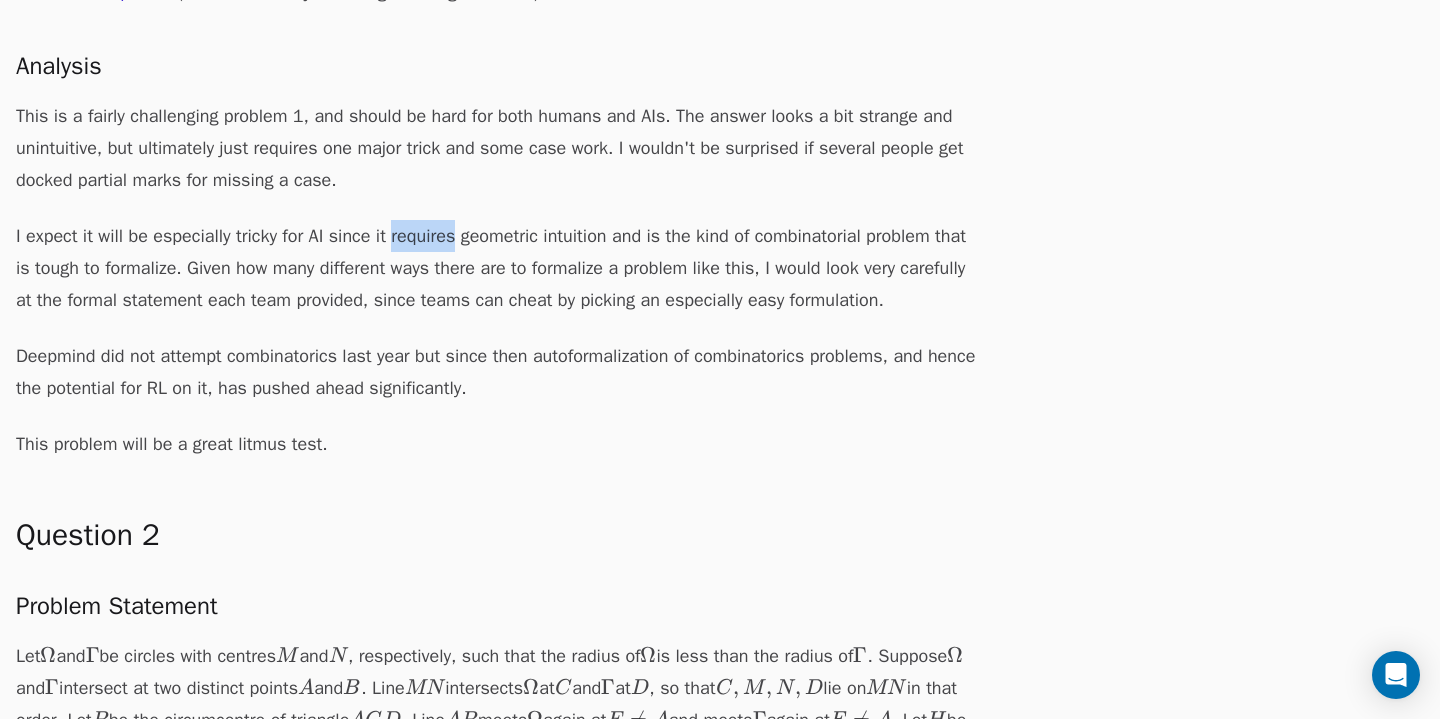 click on "I expect it will be especially tricky for AI since it requires geometric intuition and is the kind of combinatorial problem that is tough to formalize.  Given how many different ways there are to formalize a problem like this, I would look very carefully at the formal statement each team provided, since teams can cheat by picking an especially easy formulation." at bounding box center (496, 268) 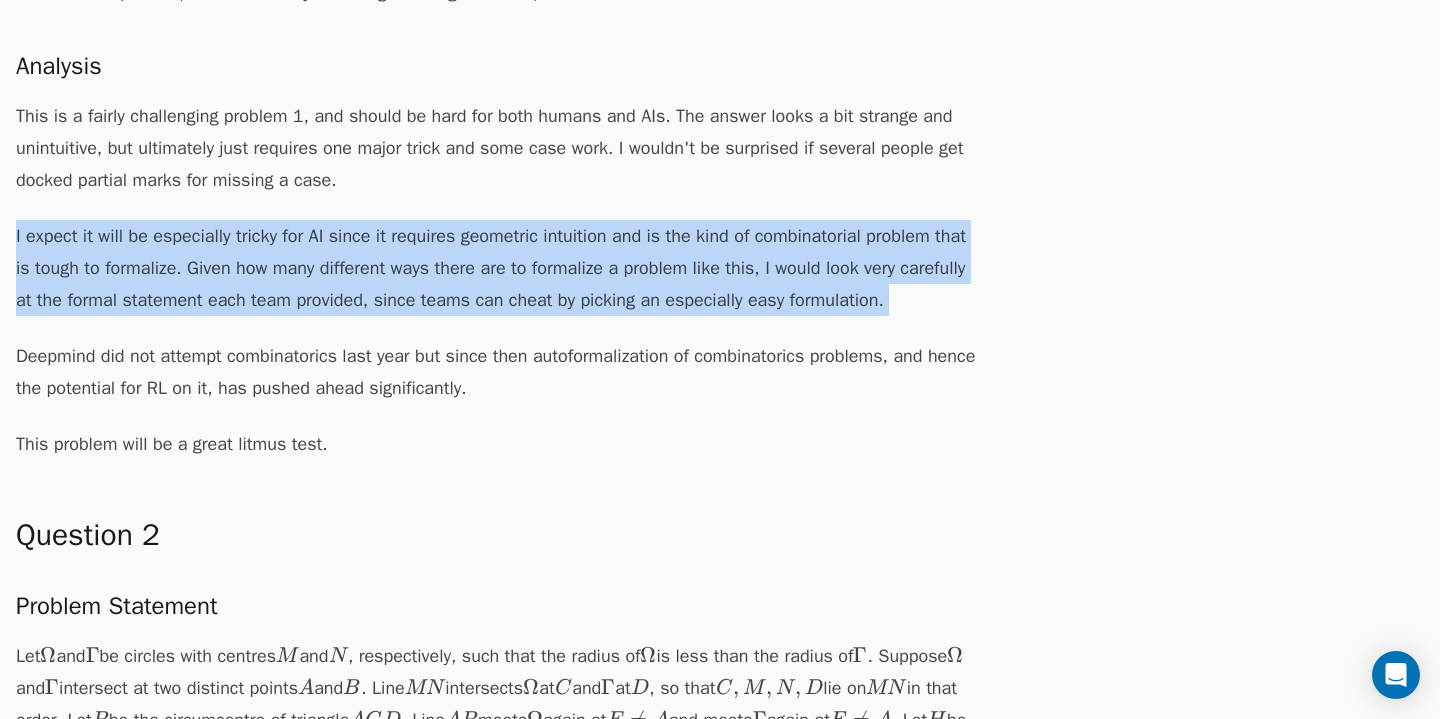 click on "I expect it will be especially tricky for AI since it requires geometric intuition and is the kind of combinatorial problem that is tough to formalize.  Given how many different ways there are to formalize a problem like this, I would look very carefully at the formal statement each team provided, since teams can cheat by picking an especially easy formulation." at bounding box center (496, 268) 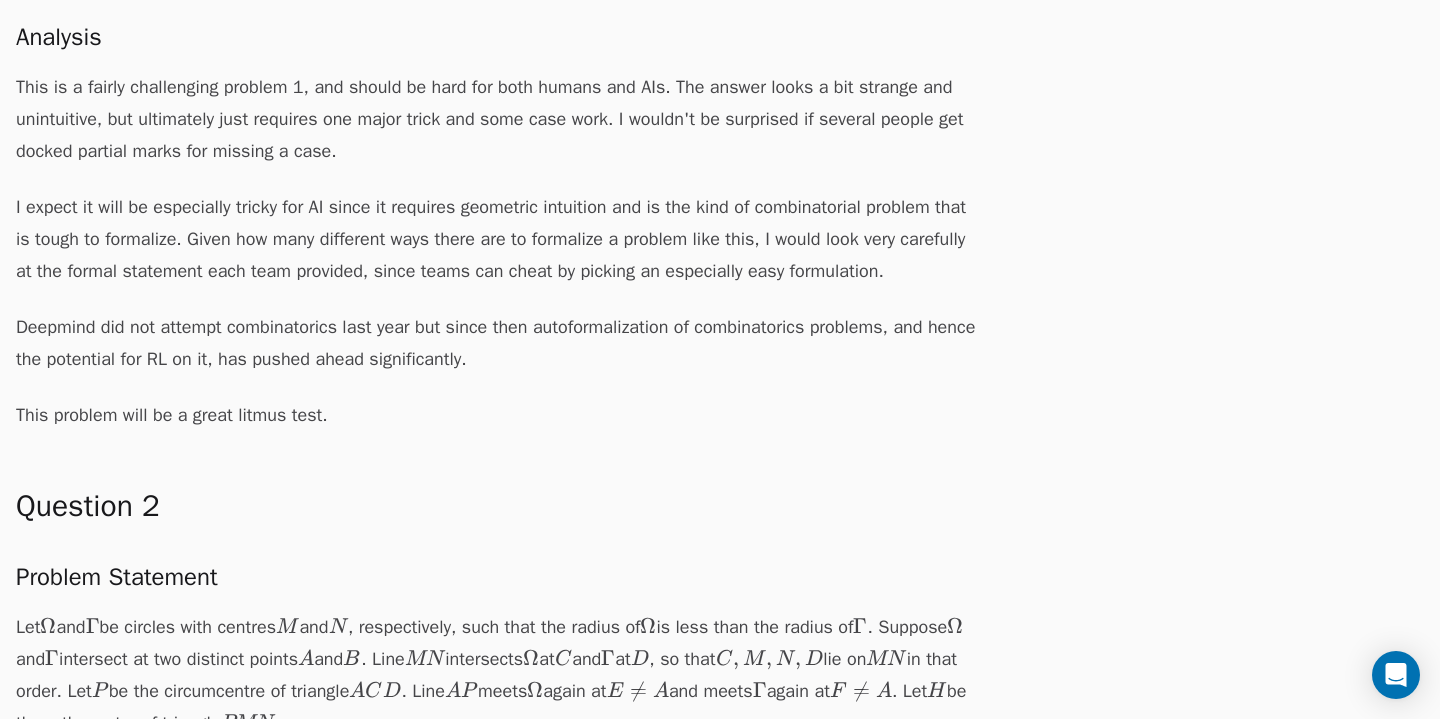 scroll, scrollTop: 1911, scrollLeft: 0, axis: vertical 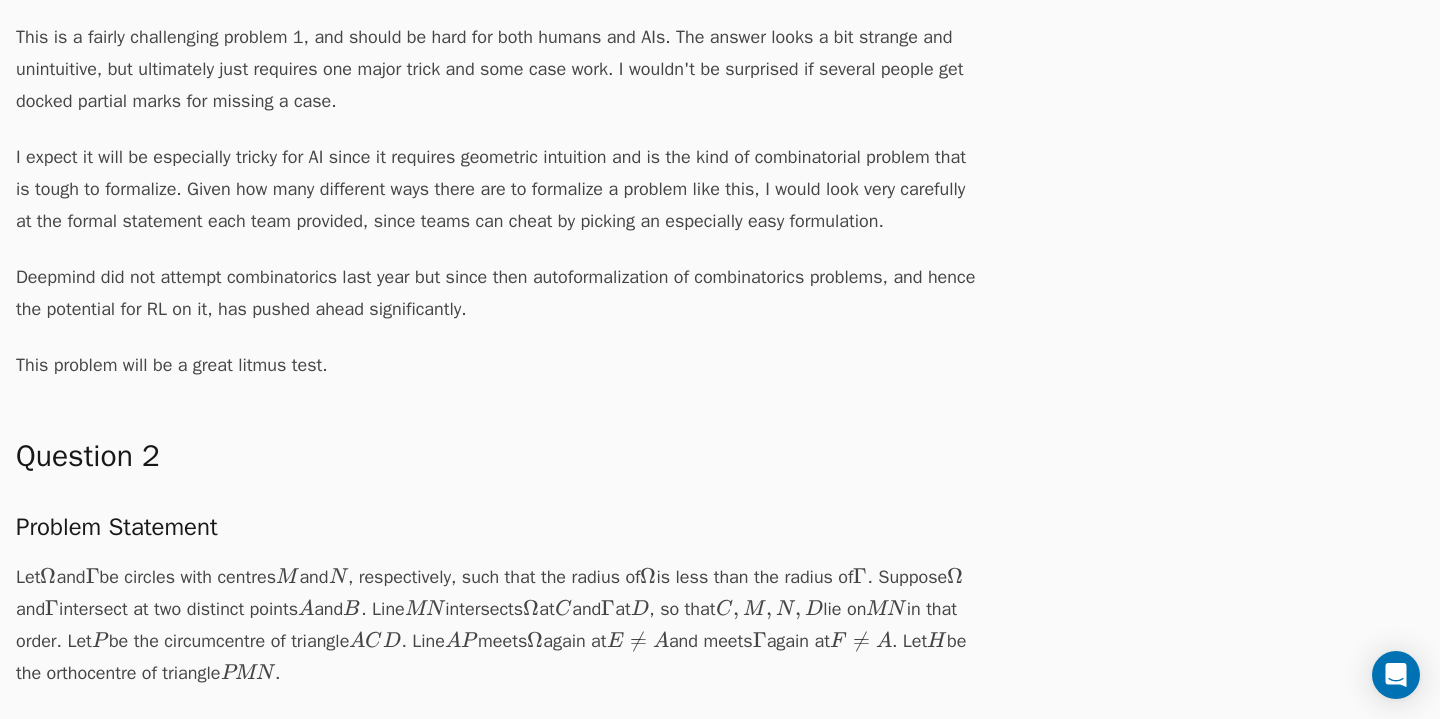 click on "I expect it will be especially tricky for AI since it requires geometric intuition and is the kind of combinatorial problem that is tough to formalize.  Given how many different ways there are to formalize a problem like this, I would look very carefully at the formal statement each team provided, since teams can cheat by picking an especially easy formulation." at bounding box center [496, 189] 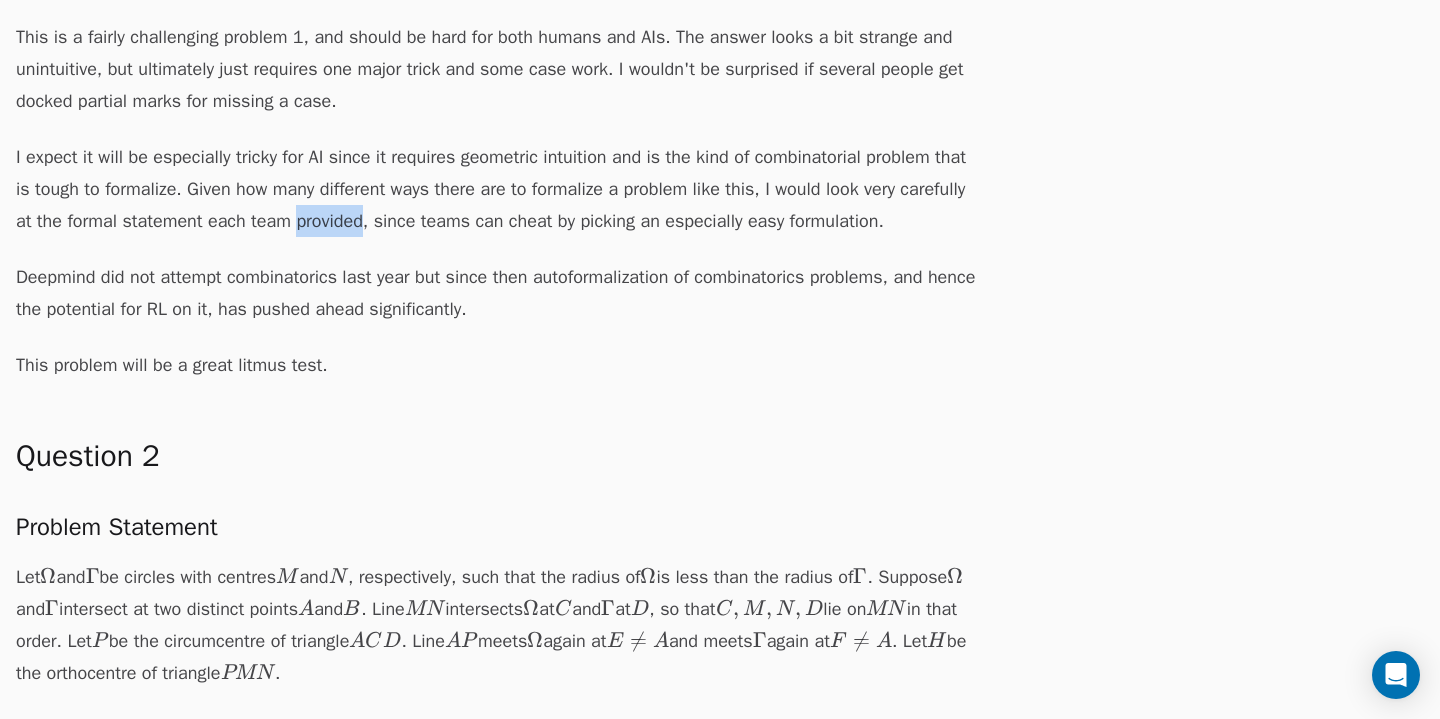 click on "I expect it will be especially tricky for AI since it requires geometric intuition and is the kind of combinatorial problem that is tough to formalize.  Given how many different ways there are to formalize a problem like this, I would look very carefully at the formal statement each team provided, since teams can cheat by picking an especially easy formulation." at bounding box center [496, 189] 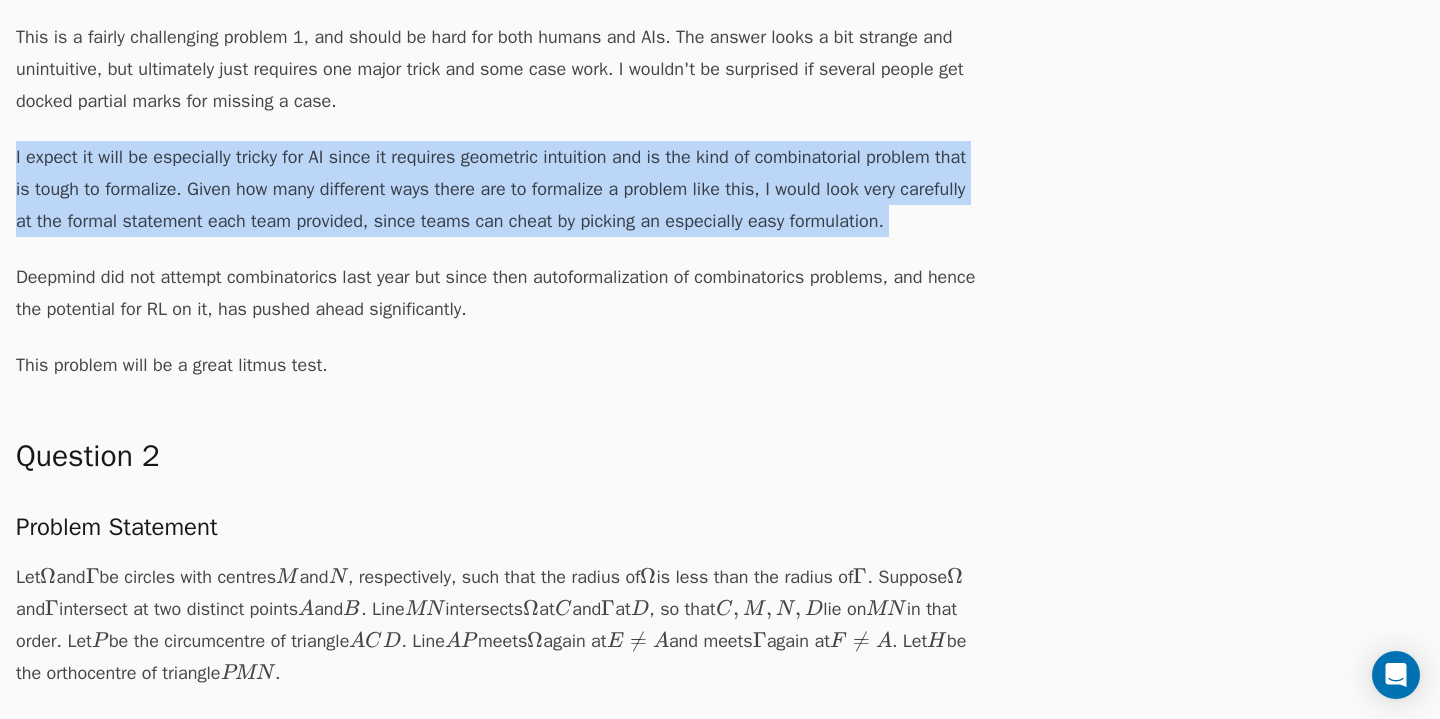 click on "I expect it will be especially tricky for AI since it requires geometric intuition and is the kind of combinatorial problem that is tough to formalize.  Given how many different ways there are to formalize a problem like this, I would look very carefully at the formal statement each team provided, since teams can cheat by picking an especially easy formulation." at bounding box center (496, 189) 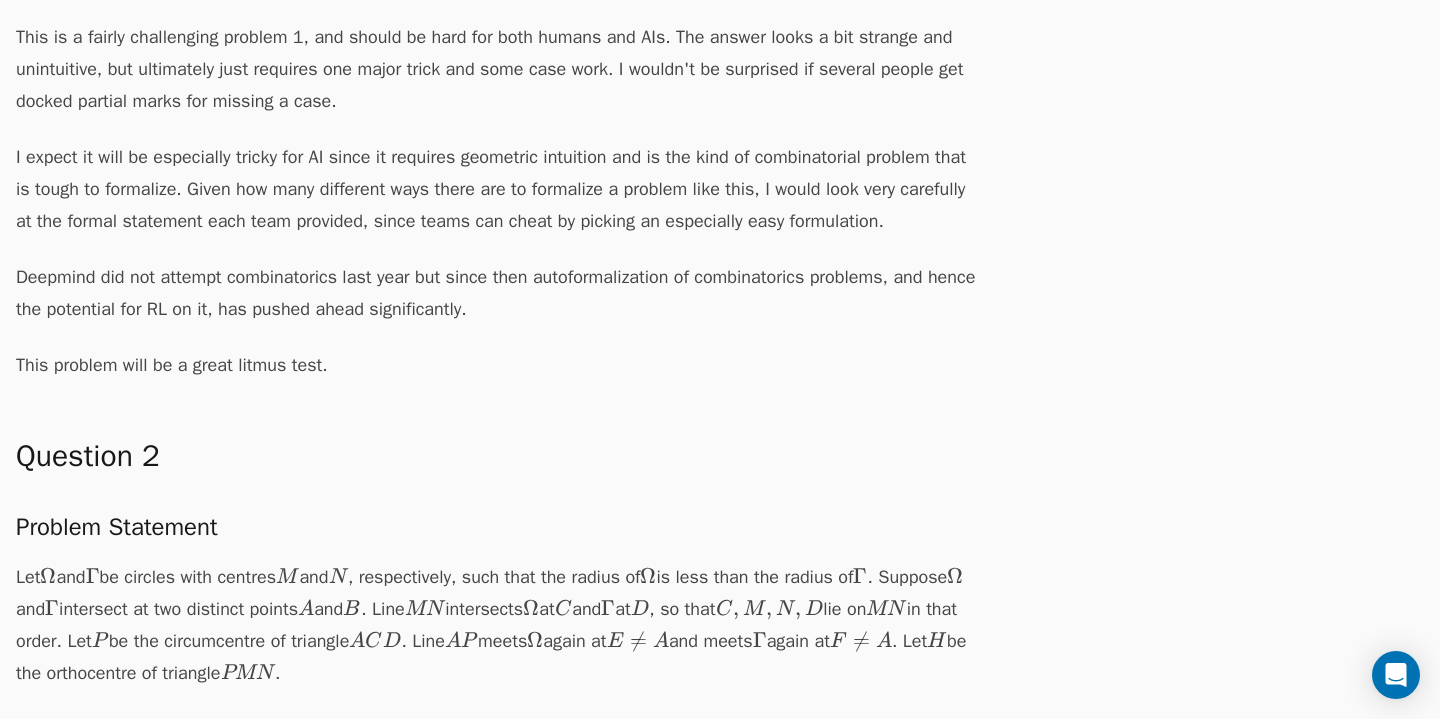 click on "I expect it will be especially tricky for AI since it requires geometric intuition and is the kind of combinatorial problem that is tough to formalize.  Given how many different ways there are to formalize a problem like this, I would look very carefully at the formal statement each team provided, since teams can cheat by picking an especially easy formulation." at bounding box center [496, 189] 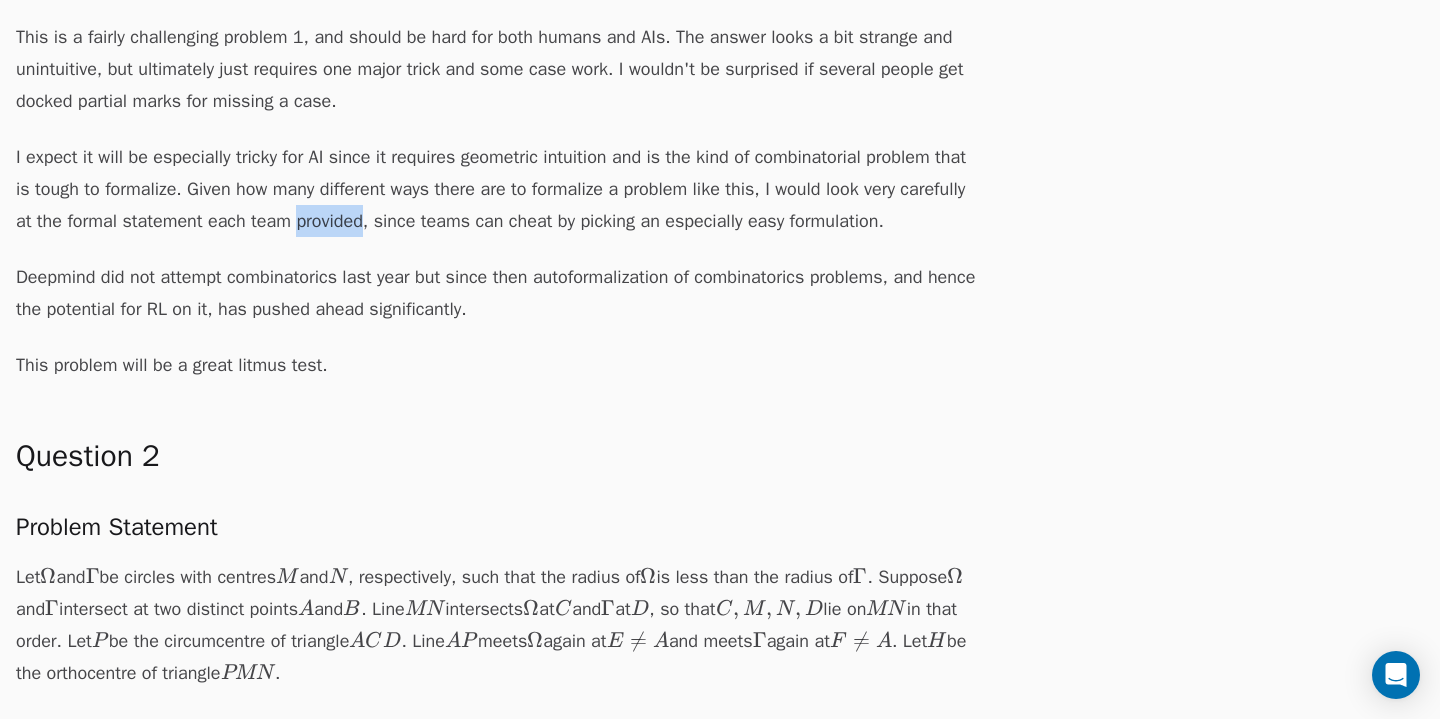 click on "I expect it will be especially tricky for AI since it requires geometric intuition and is the kind of combinatorial problem that is tough to formalize.  Given how many different ways there are to formalize a problem like this, I would look very carefully at the formal statement each team provided, since teams can cheat by picking an especially easy formulation." at bounding box center (496, 189) 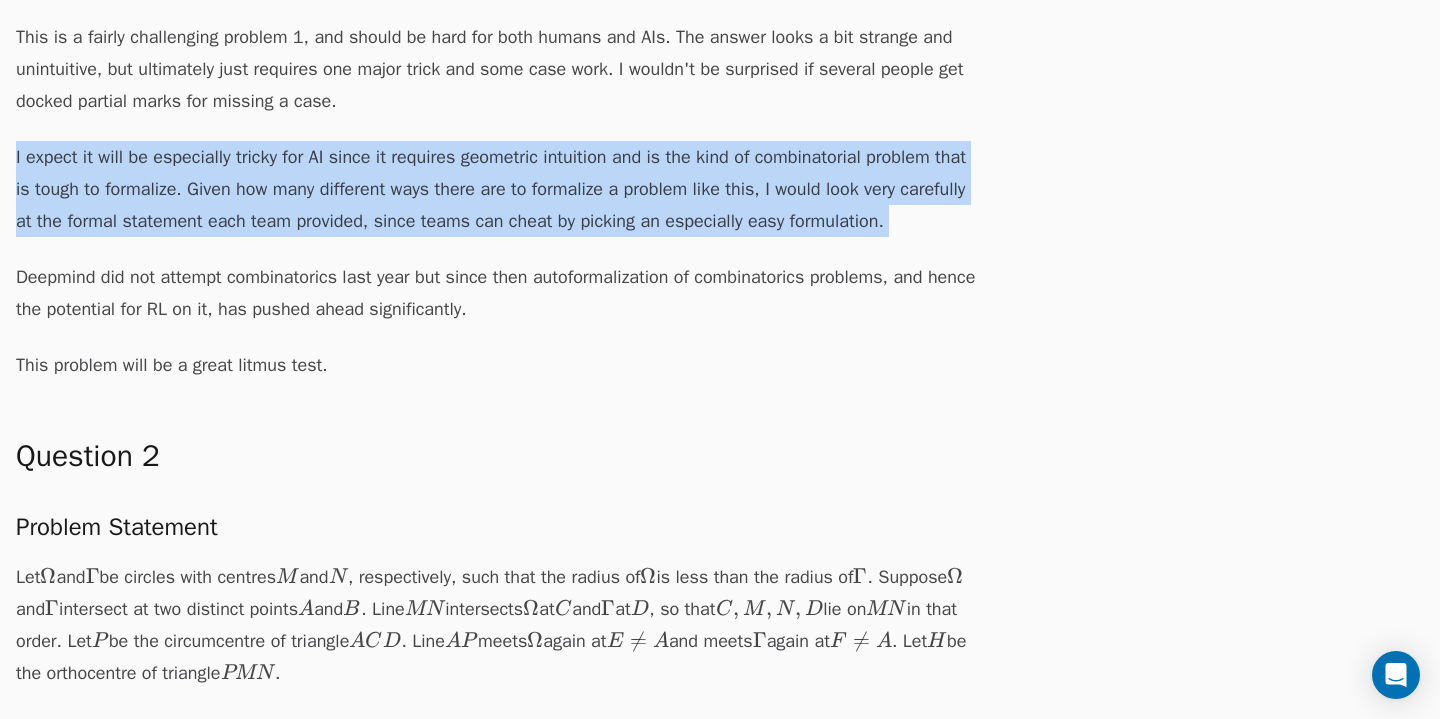 click on "I expect it will be especially tricky for AI since it requires geometric intuition and is the kind of combinatorial problem that is tough to formalize.  Given how many different ways there are to formalize a problem like this, I would look very carefully at the formal statement each team provided, since teams can cheat by picking an especially easy formulation." at bounding box center (496, 189) 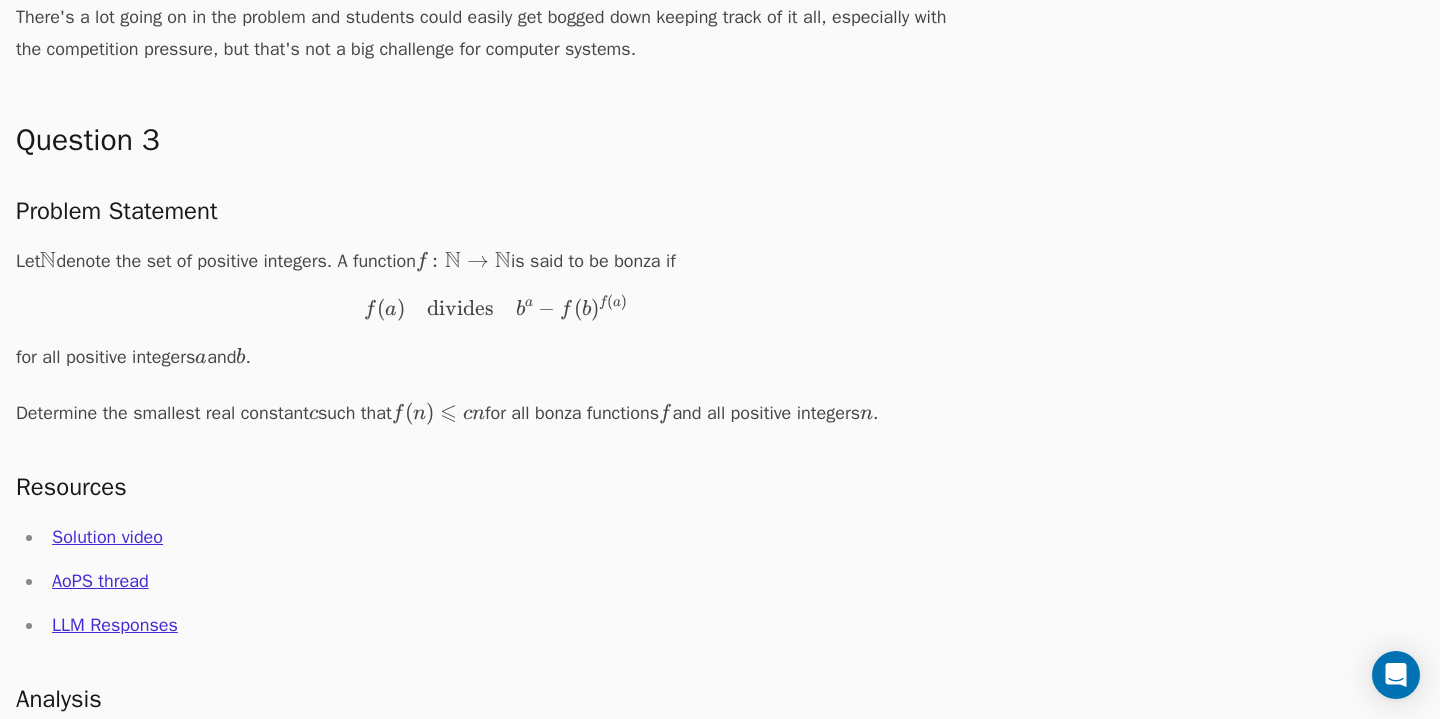 scroll, scrollTop: 3256, scrollLeft: 0, axis: vertical 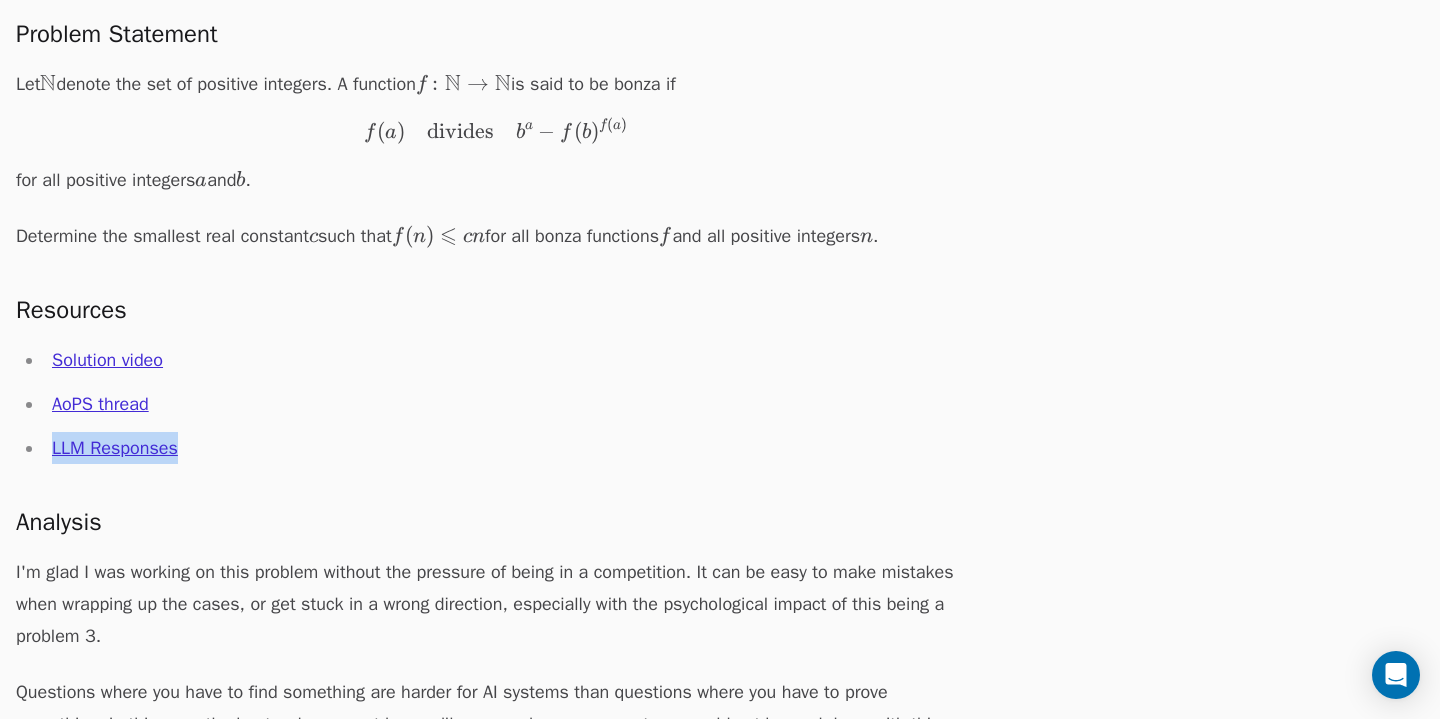 click on "Solution video" at bounding box center [510, 360] 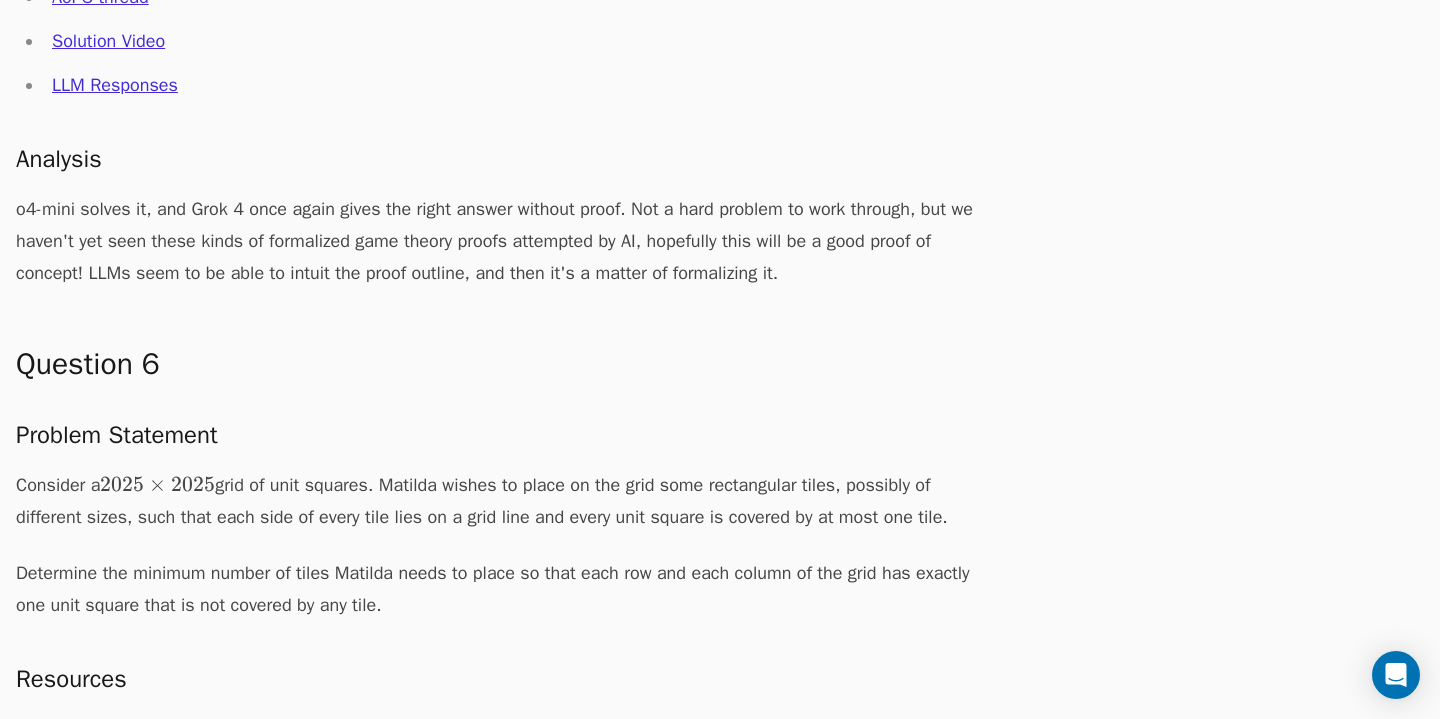 scroll, scrollTop: 5998, scrollLeft: 0, axis: vertical 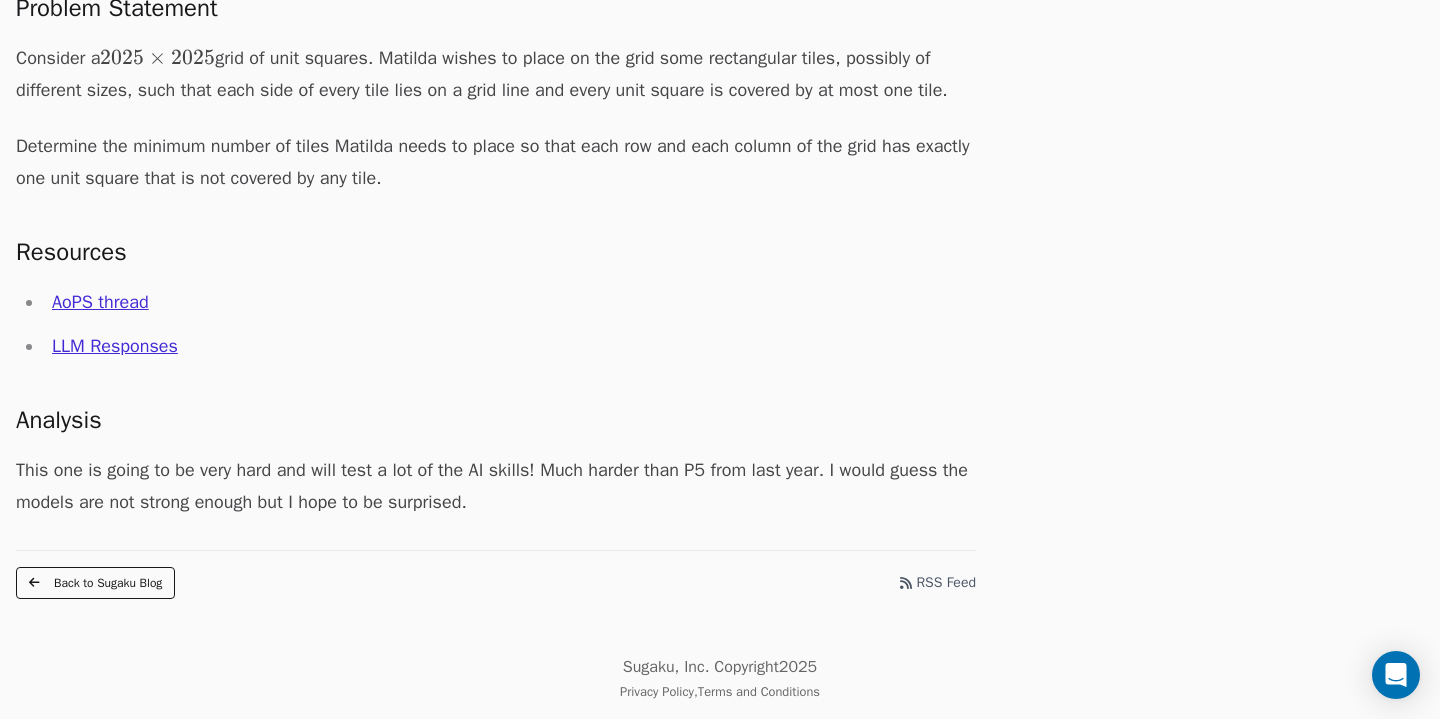 click on "This one is going to be very hard and will test a lot of the AI skills!  Much harder than P5 from last year.  I would guess the models are not strong enough but I hope to be surprised." at bounding box center (496, 486) 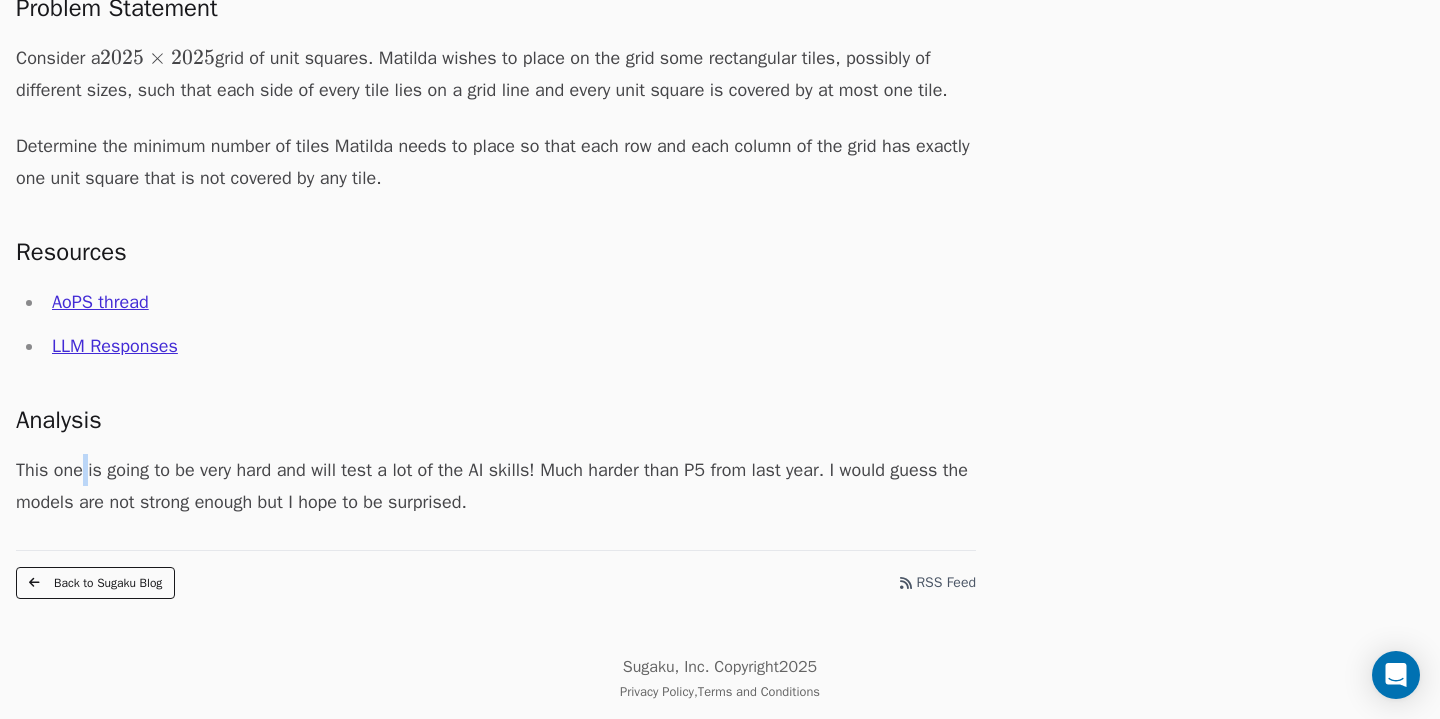 click on "This one is going to be very hard and will test a lot of the AI skills!  Much harder than P5 from last year.  I would guess the models are not strong enough but I hope to be surprised." at bounding box center [496, 486] 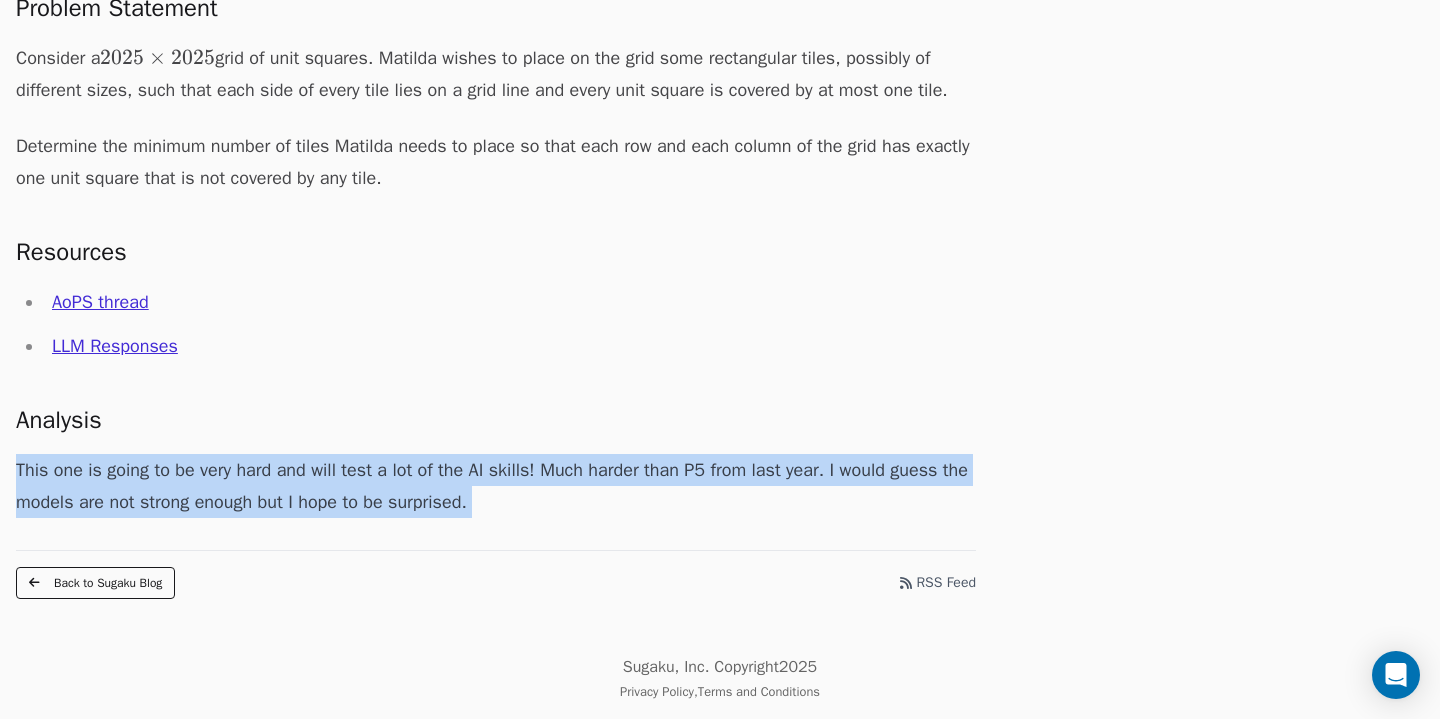 click on "This one is going to be very hard and will test a lot of the AI skills!  Much harder than P5 from last year.  I would guess the models are not strong enough but I hope to be surprised." at bounding box center [496, 486] 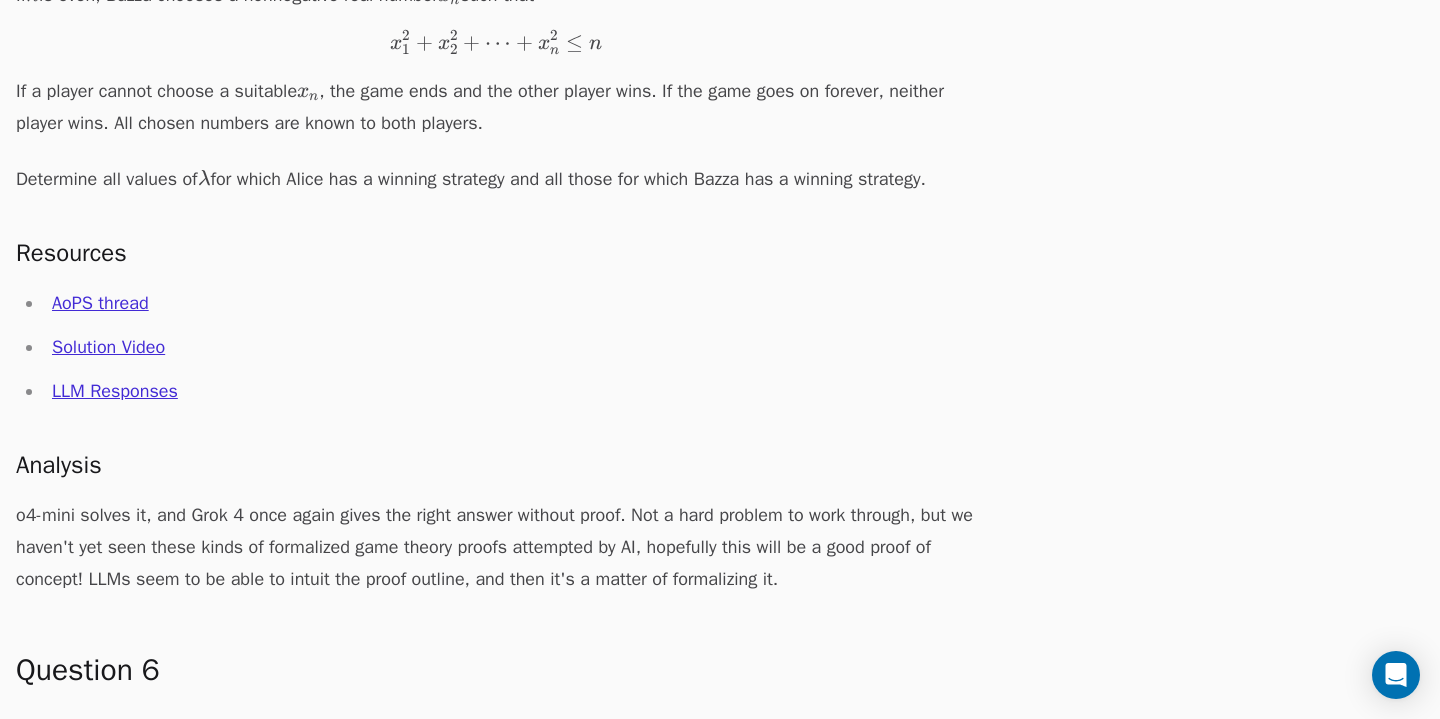 scroll, scrollTop: 5264, scrollLeft: 0, axis: vertical 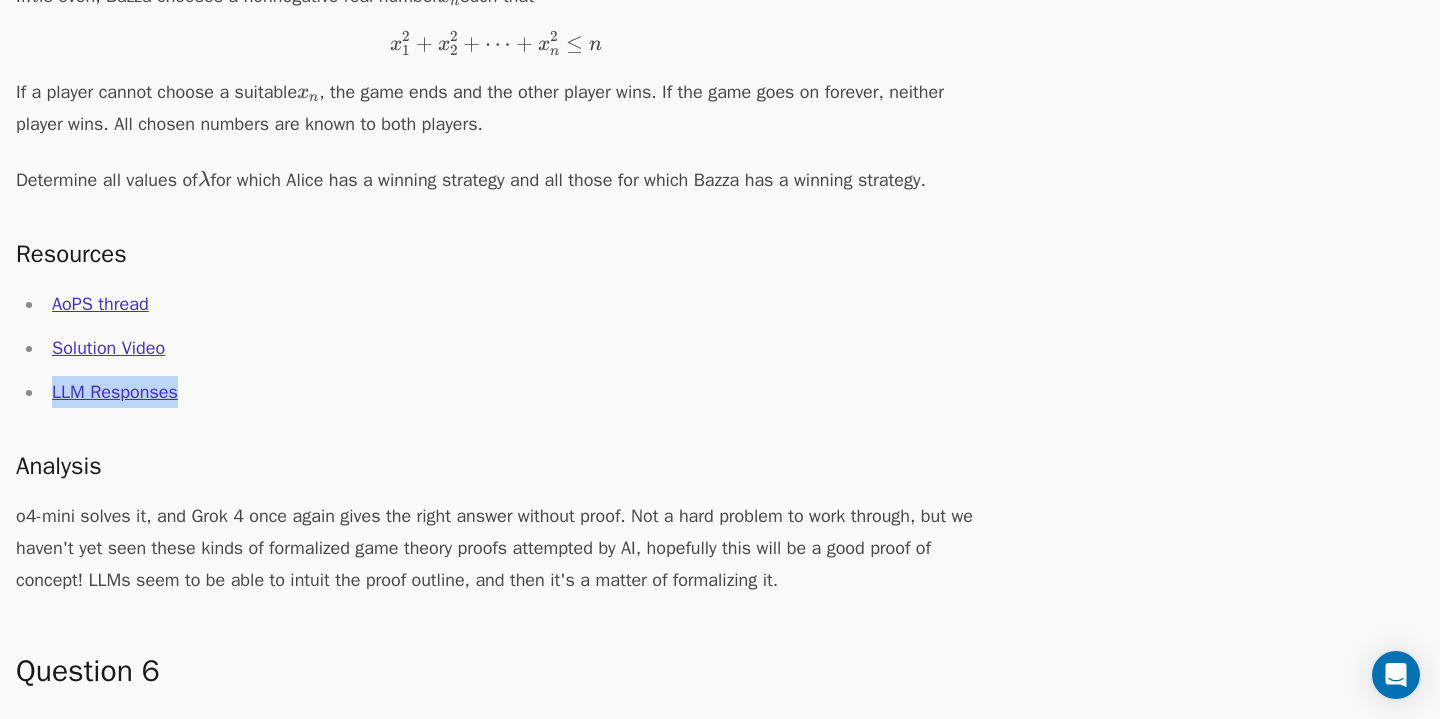 click on "Question 5
Problem Statement
Alice and Bazza are playing the  i n e k o a l o t y inekoaloty in e k o a l o t y  game, a two‑player game whose rules depend on a positive real number  λ \lambda λ  which is known to both players. On the  n n n th turn of the game (starting with  n = 1 n=1 n = 1 ) the following happens:
If  n n n  is odd, Alice chooses a nonnegative real number  x n x_n x n ​  such that
x 1 + x 2 + ⋯ + x n ≤ λ   n . x_1 + x_2 + \cdots + x_n \le \lambda\,n. x 1 ​ + x 2 ​ + ⋯ + x n ​ ≤ λ n .
If  n n n  is even, Bazza chooses a nonnegative real number  x n x_n x n ​  such that
x 1 2 + x 2 2 + ⋯ + x n 2 ≤ n x_1^2 + x_2^2 + \cdots + x_n^2 \le n x 1 2 ​ + x 2 2 ​ + ⋯ + x n 2 ​ ≤ n
If a player cannot choose a suitable  x n x_n x n ​ , the game ends and the other player wins. If the game goes on forever, neither player wins. All chosen numbers are known to both players.
Determine all values of  λ \lambda λ
Resources
AoPS thread
Solution Video" at bounding box center (496, 146) 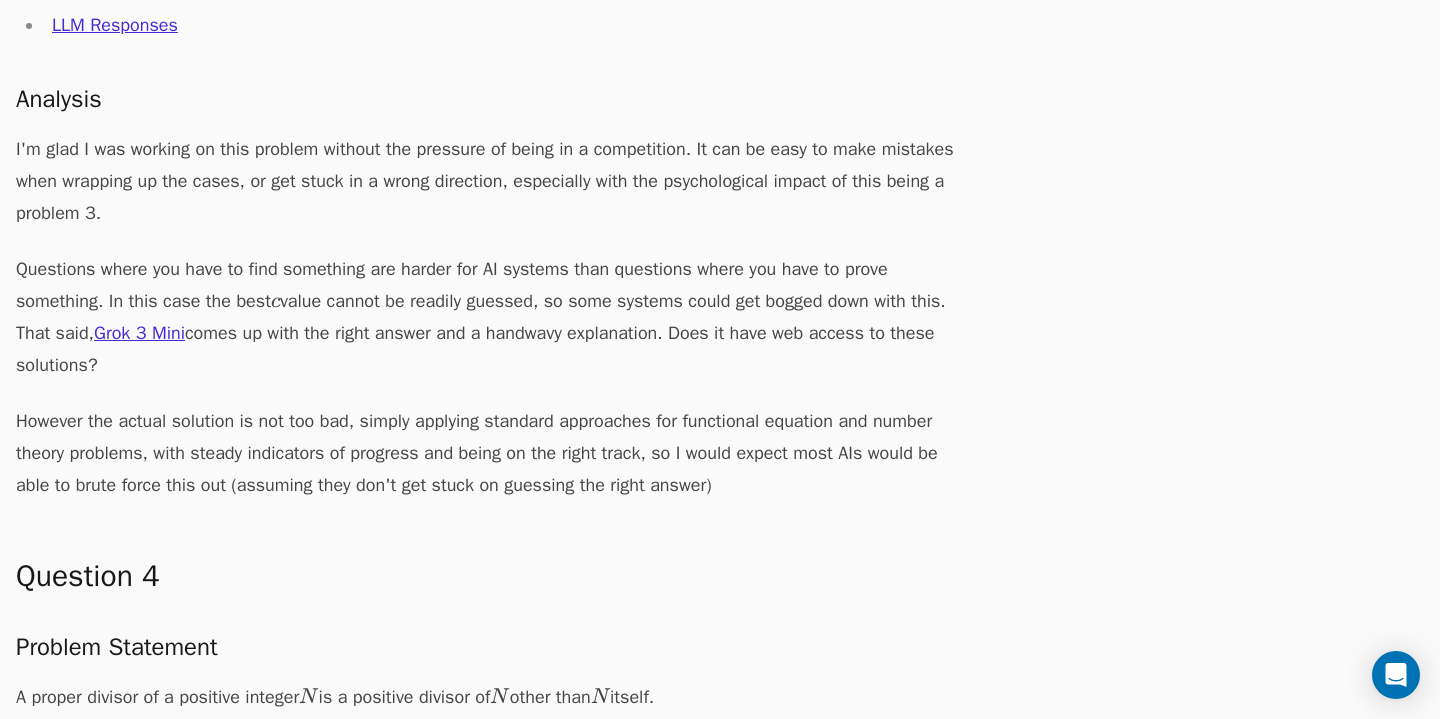 scroll, scrollTop: 3492, scrollLeft: 0, axis: vertical 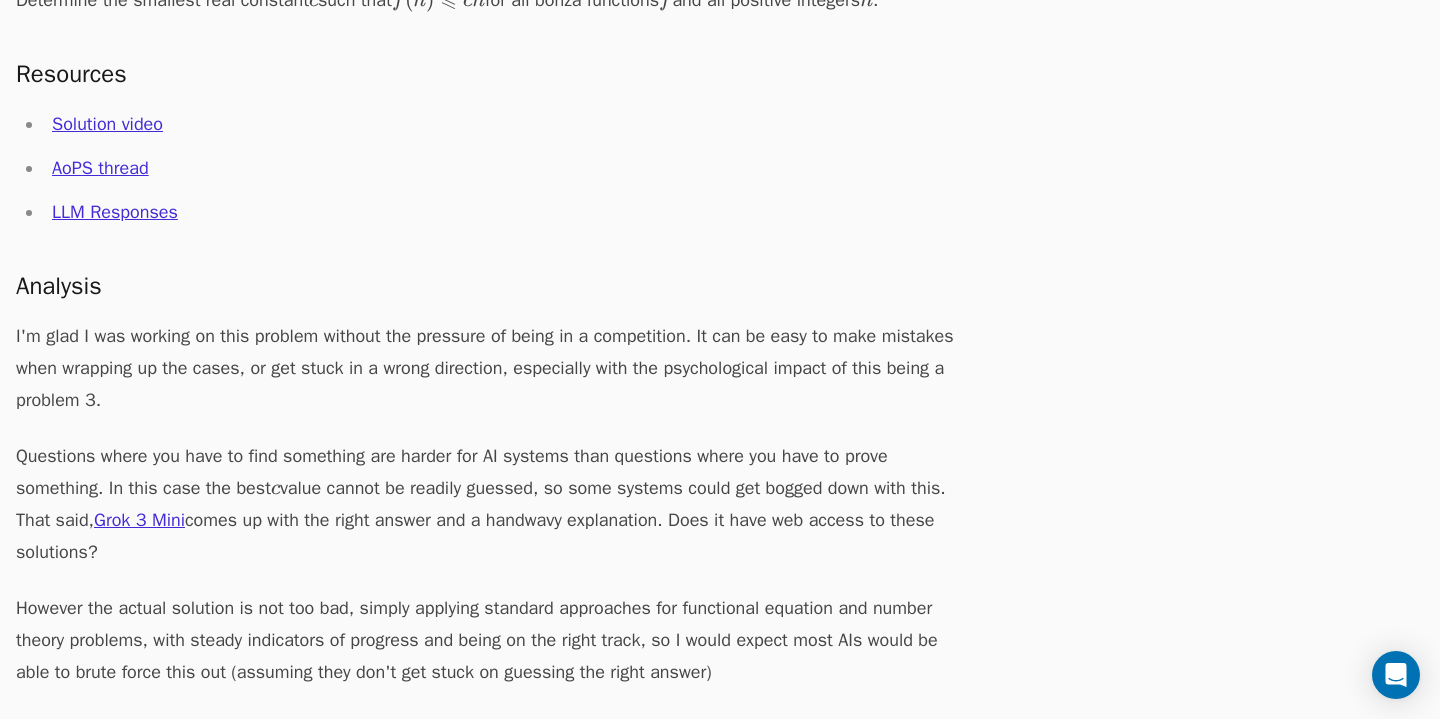 drag, startPoint x: 740, startPoint y: 342, endPoint x: 929, endPoint y: 554, distance: 284.01584 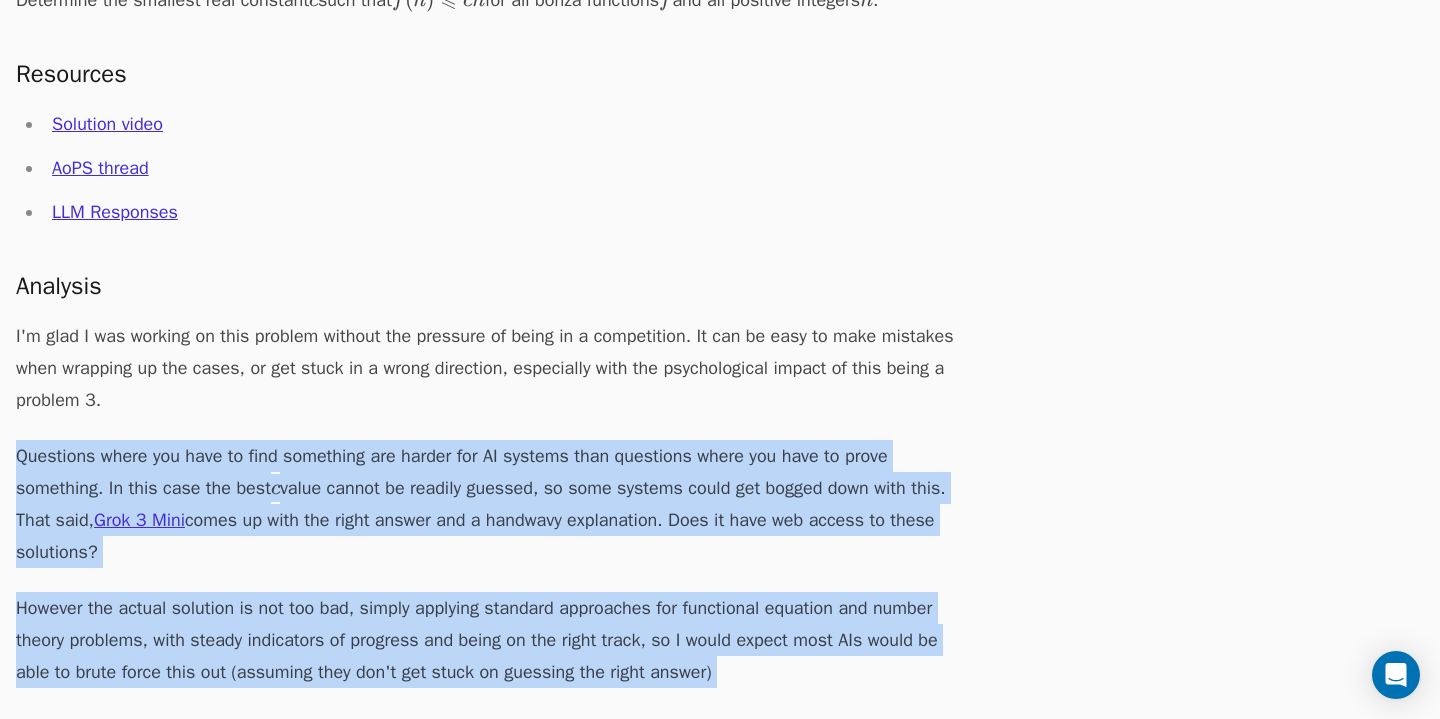 drag, startPoint x: 768, startPoint y: 433, endPoint x: 1081, endPoint y: 671, distance: 393.2086 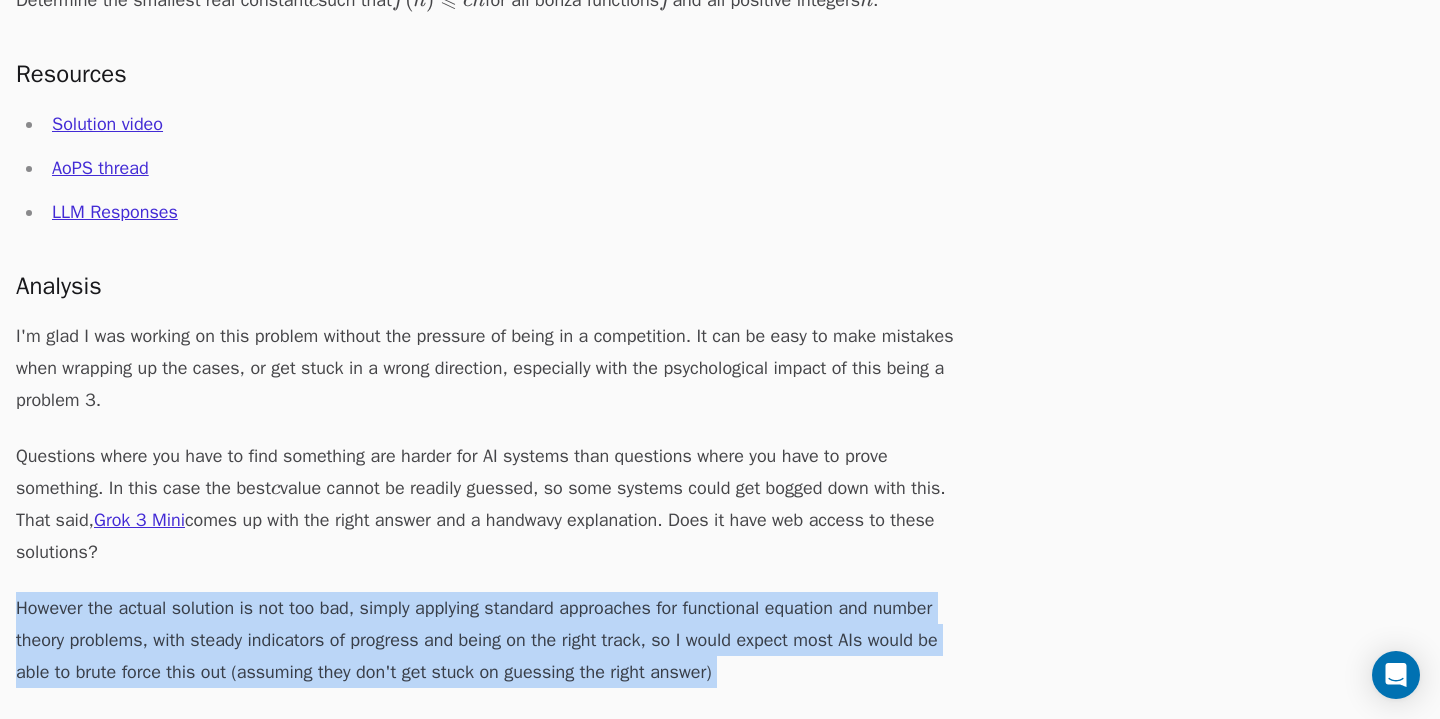 drag, startPoint x: 1081, startPoint y: 671, endPoint x: 1017, endPoint y: 583, distance: 108.81177 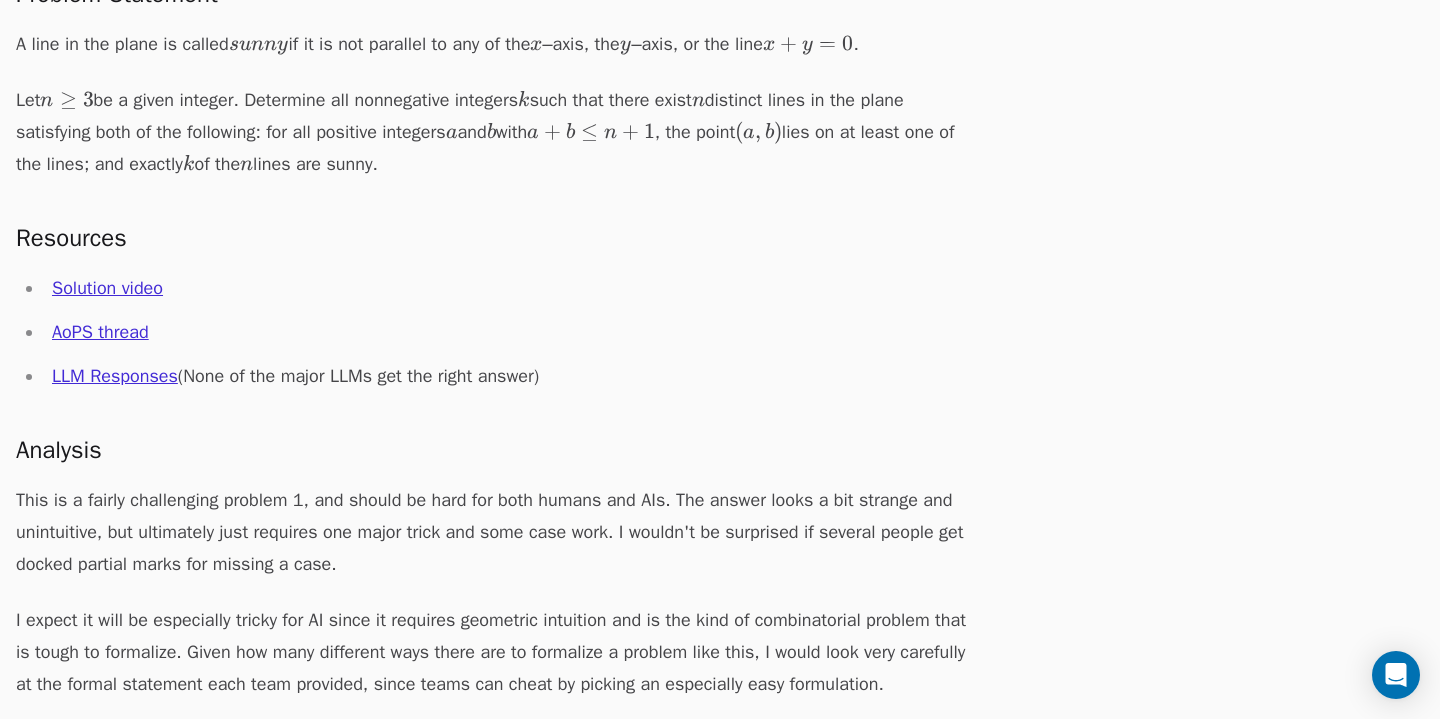 scroll, scrollTop: 1426, scrollLeft: 0, axis: vertical 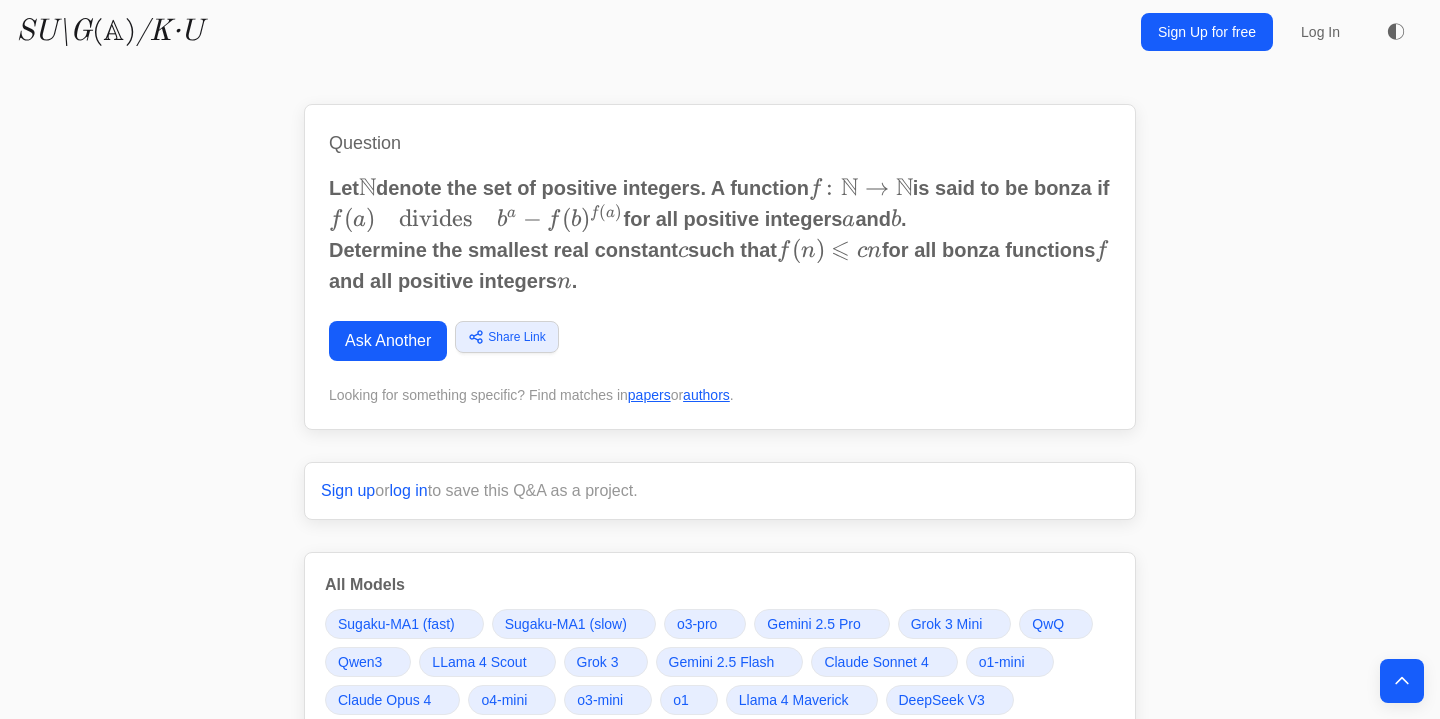 drag, startPoint x: 718, startPoint y: 447, endPoint x: 743, endPoint y: 495, distance: 54.120235 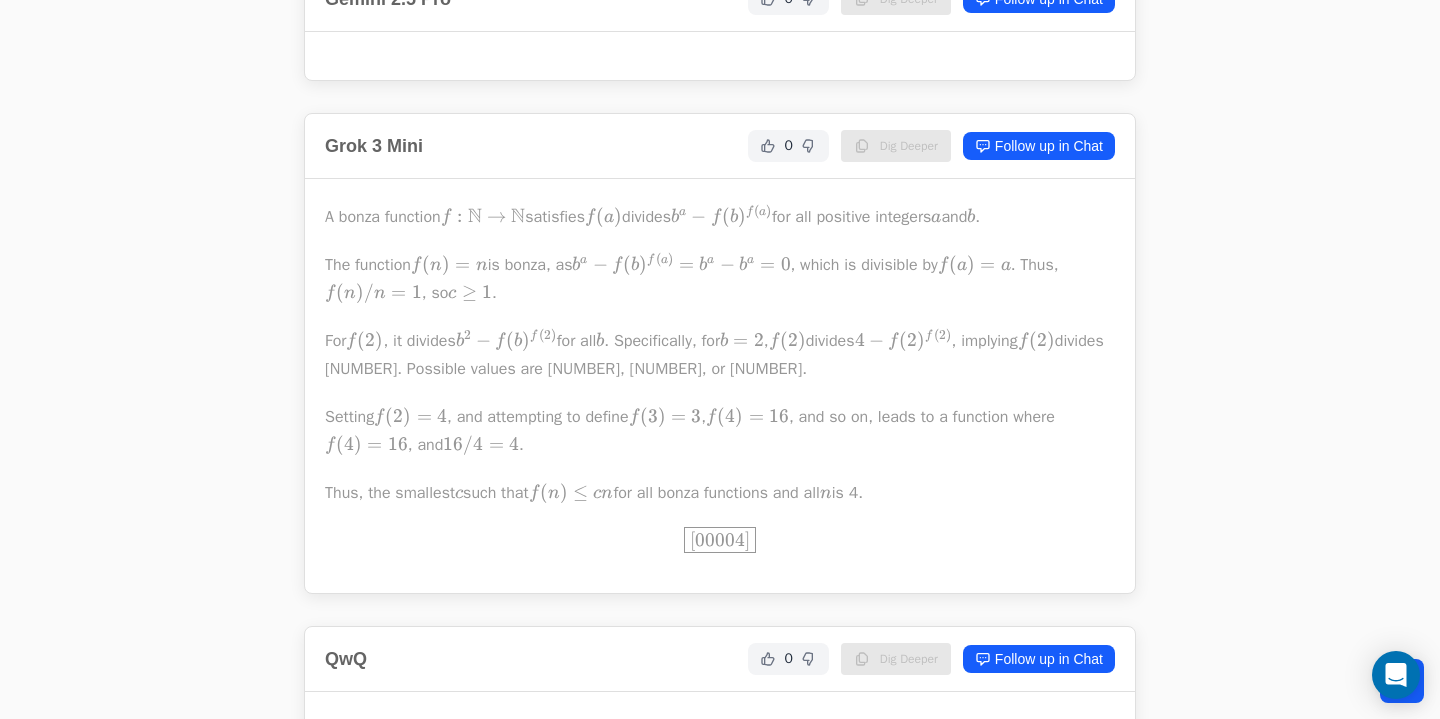 scroll, scrollTop: 1353, scrollLeft: 0, axis: vertical 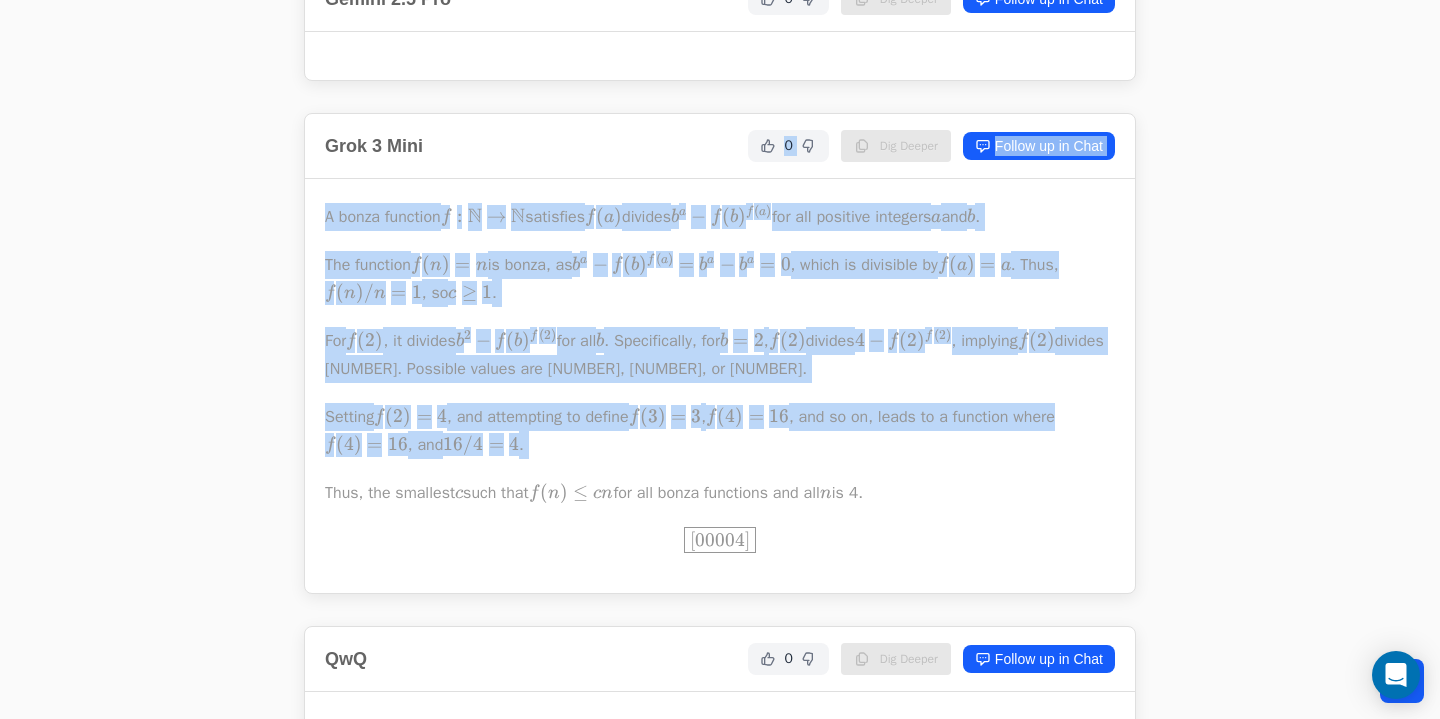 drag, startPoint x: 743, startPoint y: 495, endPoint x: 595, endPoint y: 195, distance: 334.52054 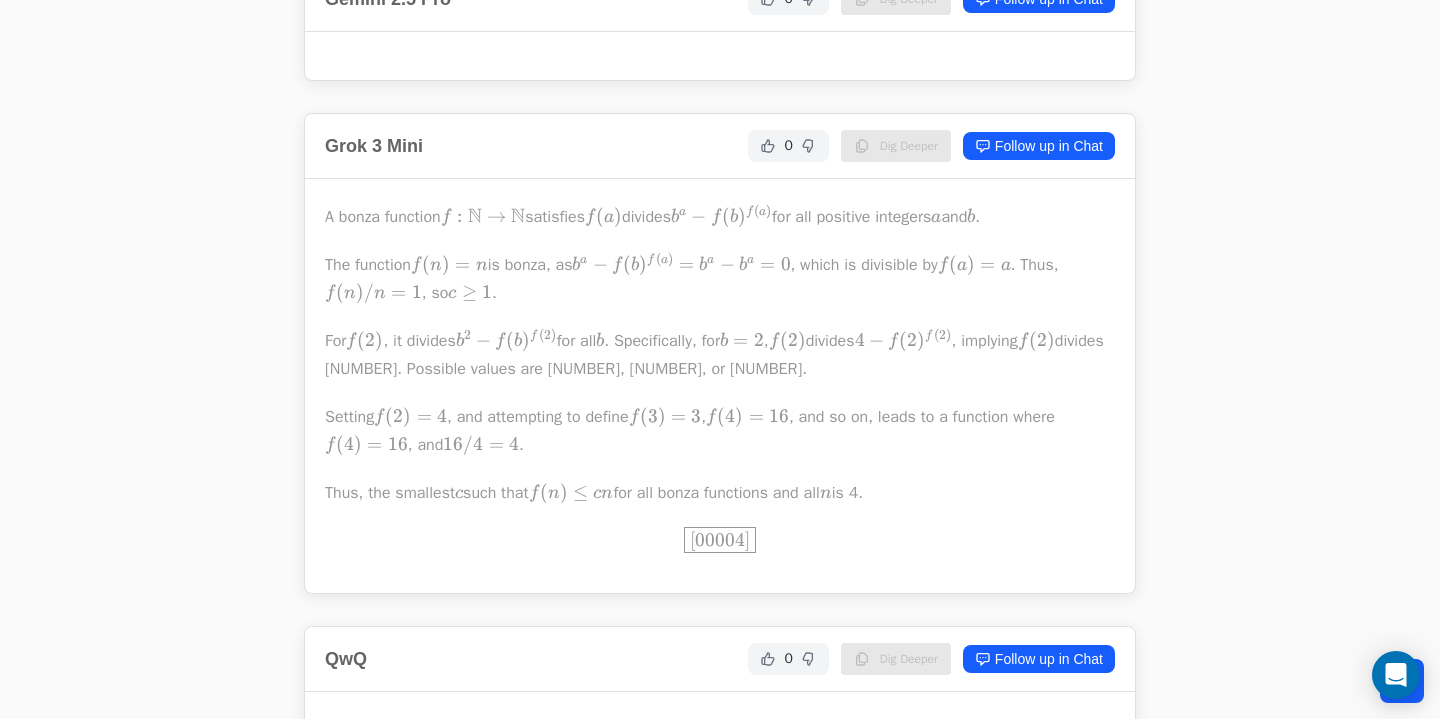 drag, startPoint x: 565, startPoint y: 225, endPoint x: 831, endPoint y: 526, distance: 401.69266 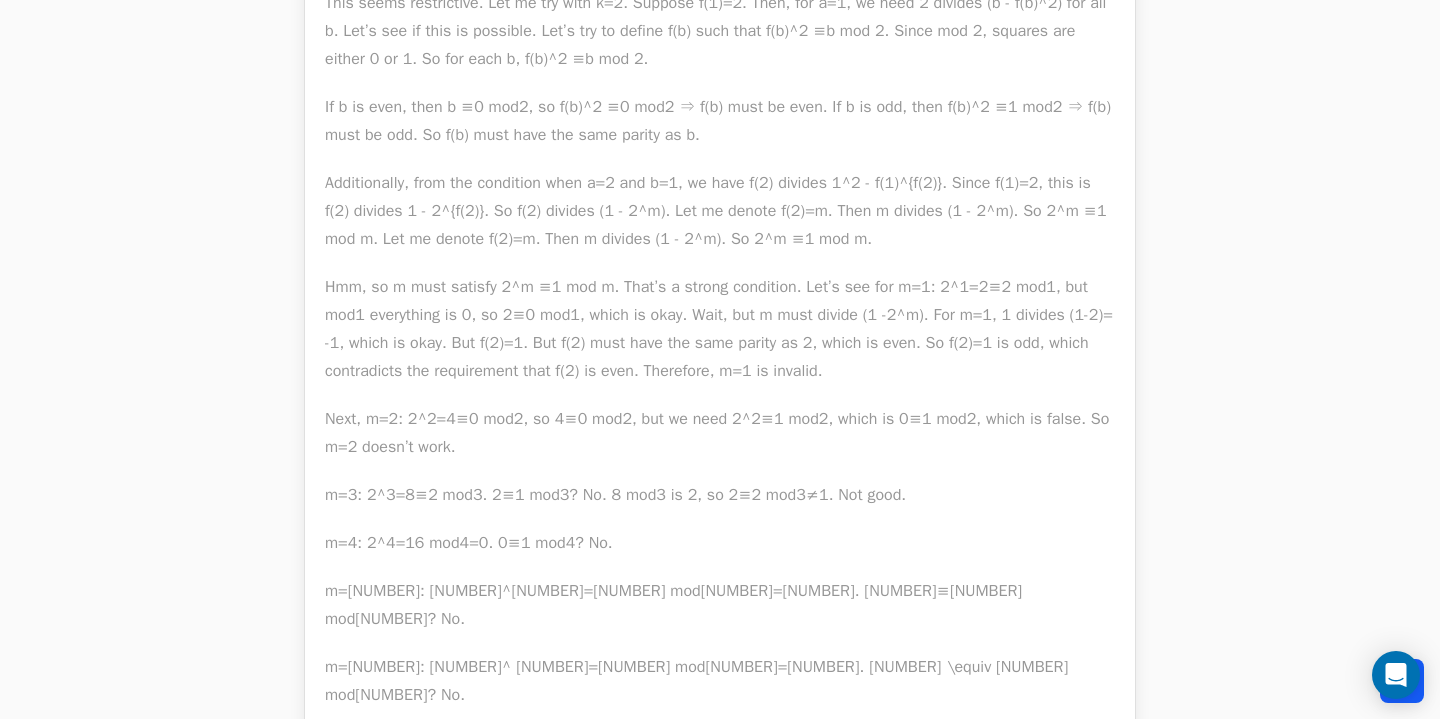 scroll, scrollTop: 5249, scrollLeft: 0, axis: vertical 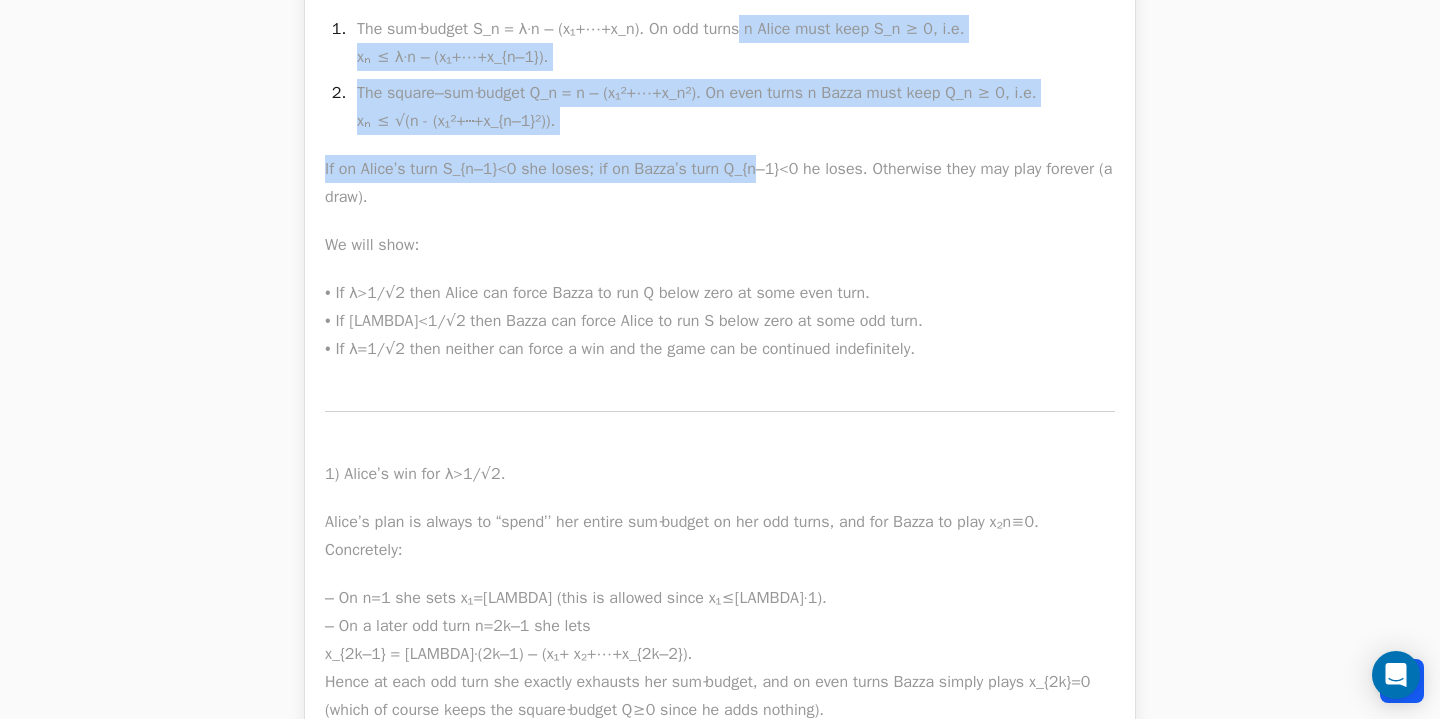 drag, startPoint x: 749, startPoint y: 274, endPoint x: 767, endPoint y: 421, distance: 148.09795 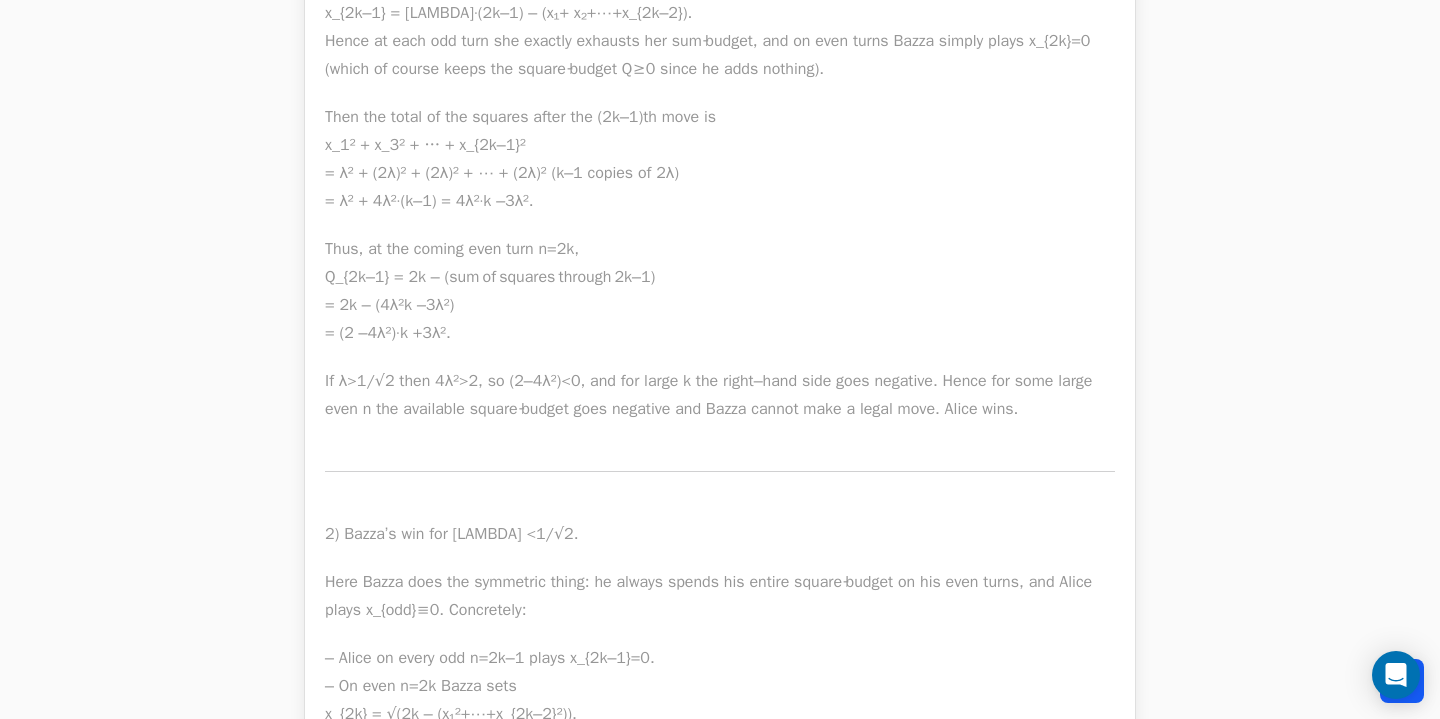 scroll, scrollTop: 25010, scrollLeft: 0, axis: vertical 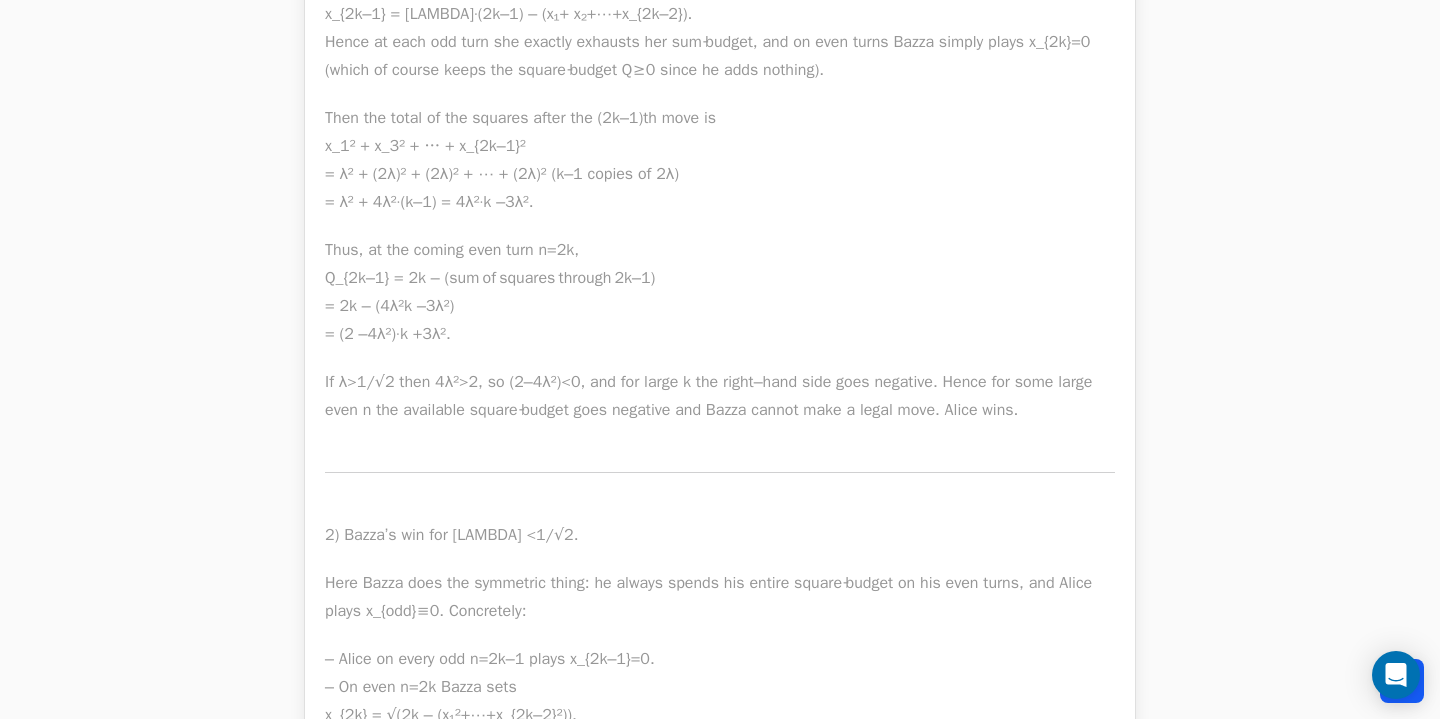 drag, startPoint x: 767, startPoint y: 421, endPoint x: 717, endPoint y: 138, distance: 287.38303 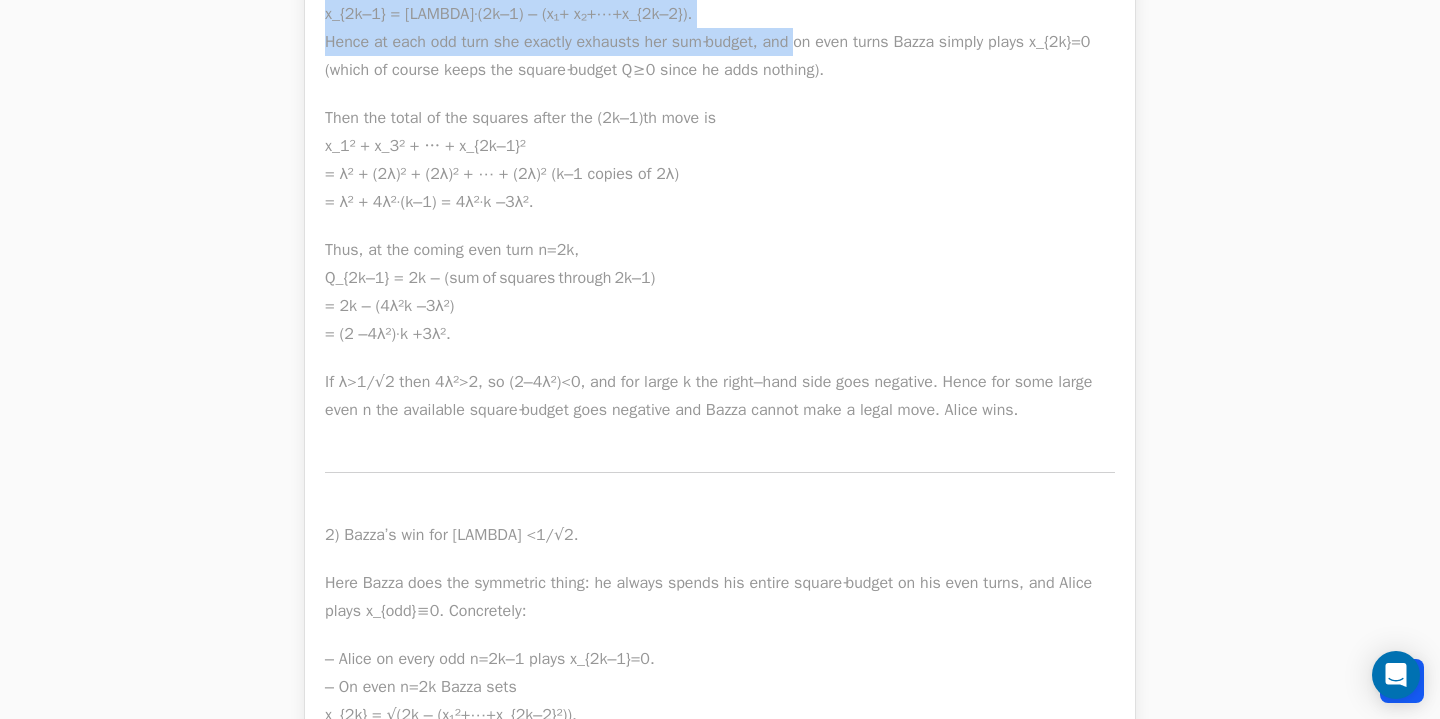 drag, startPoint x: 717, startPoint y: 138, endPoint x: 764, endPoint y: 322, distance: 189.90787 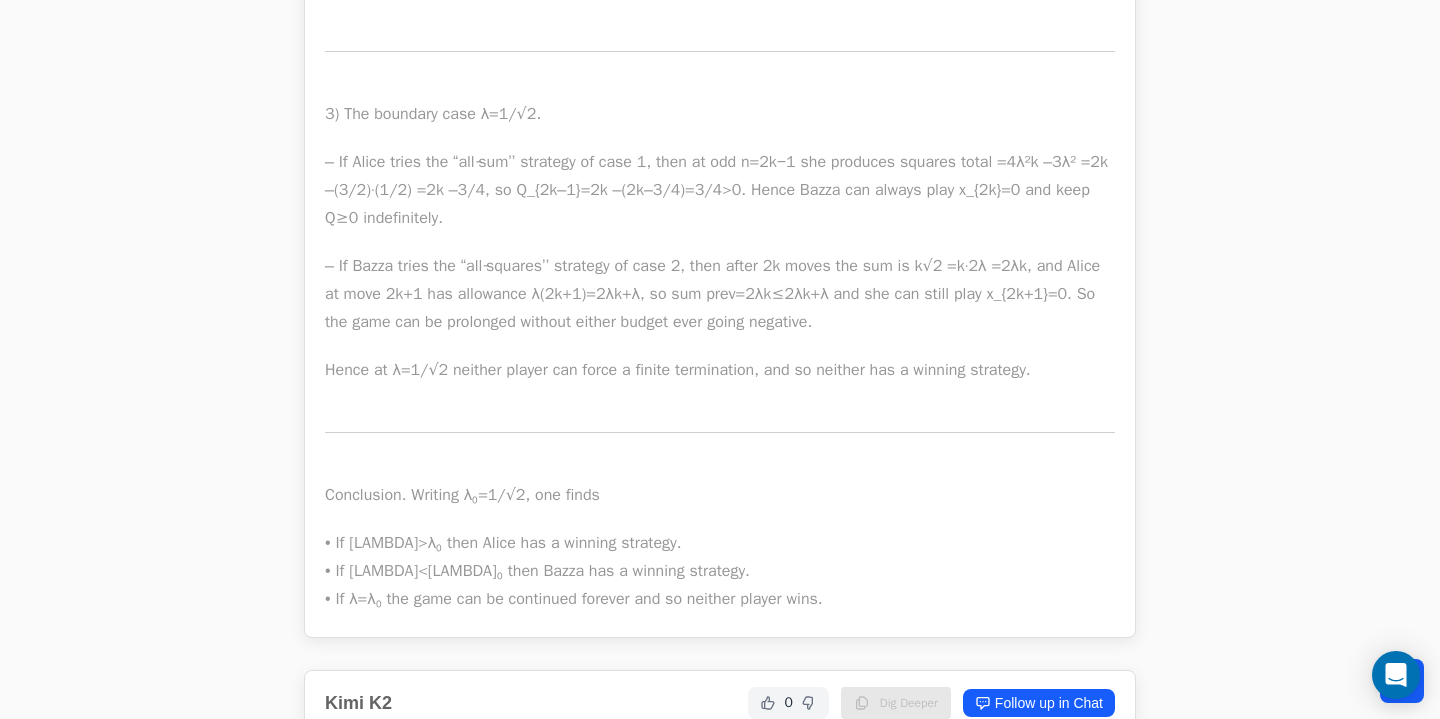 scroll, scrollTop: 26306, scrollLeft: 0, axis: vertical 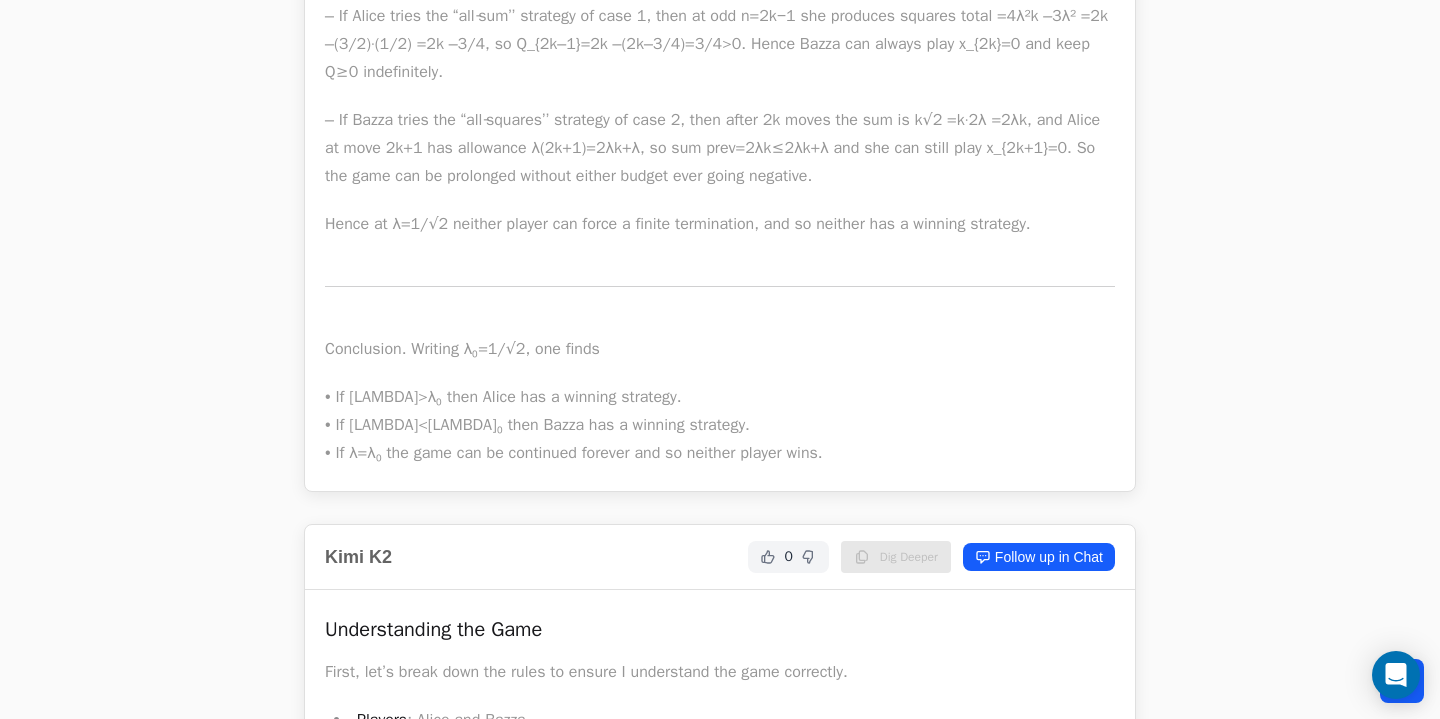 click on "–  If Bazza tries the “all‐squares’’ strategy of case 2, then after 2k moves the sum is k√2 =k·2λ =2λk, and Alice at move 2k+1 has allowance λ(2k+1)=2λk+λ, so sum prev=2λk≤2λk+λ and she can still play x_{2k+1}=0.  So the game can be prolonged without either budget ever going negative." at bounding box center [720, 148] 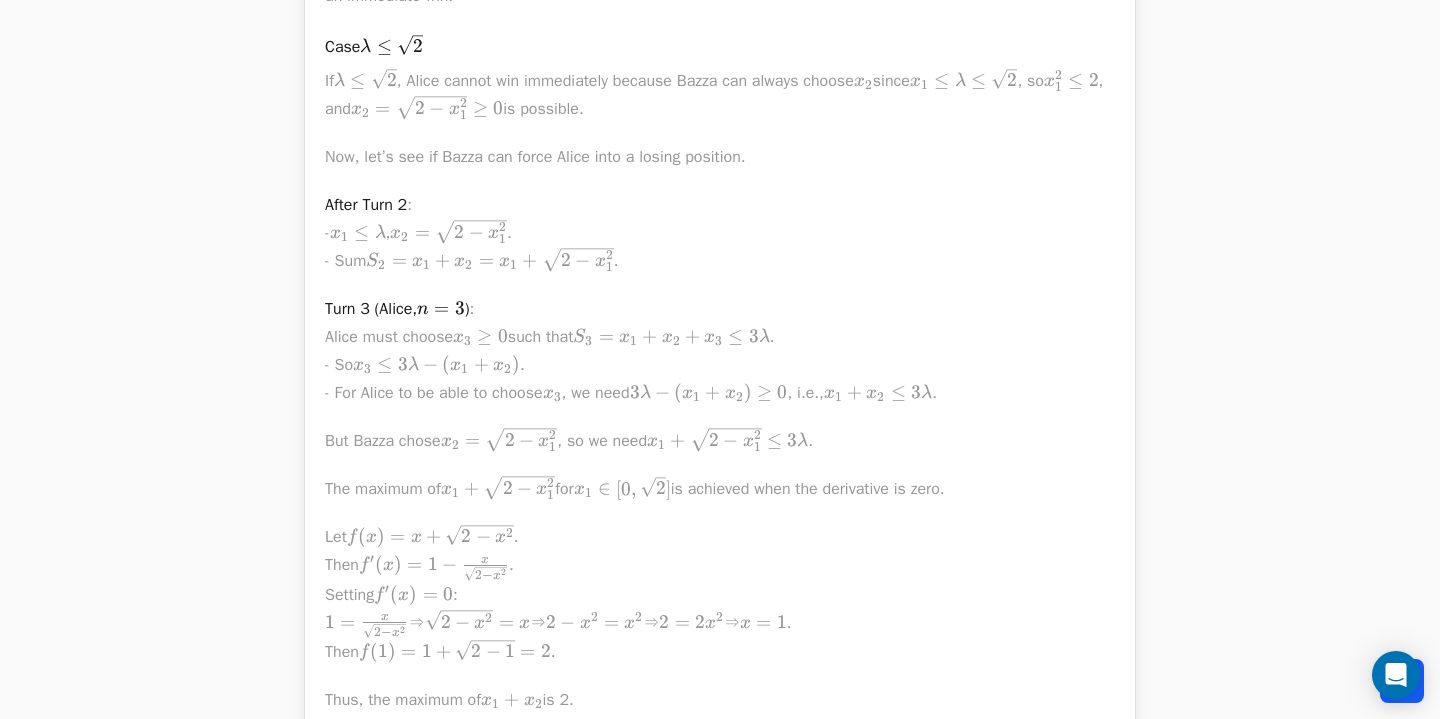 scroll, scrollTop: 28712, scrollLeft: 0, axis: vertical 